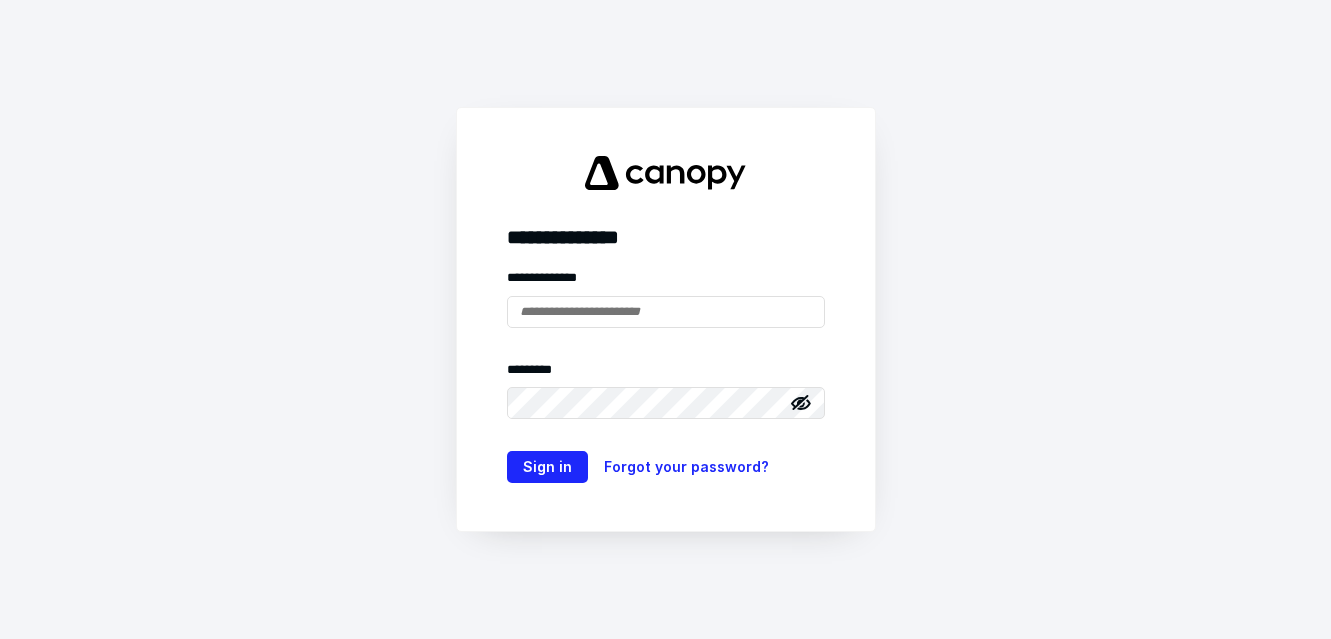 scroll, scrollTop: 0, scrollLeft: 0, axis: both 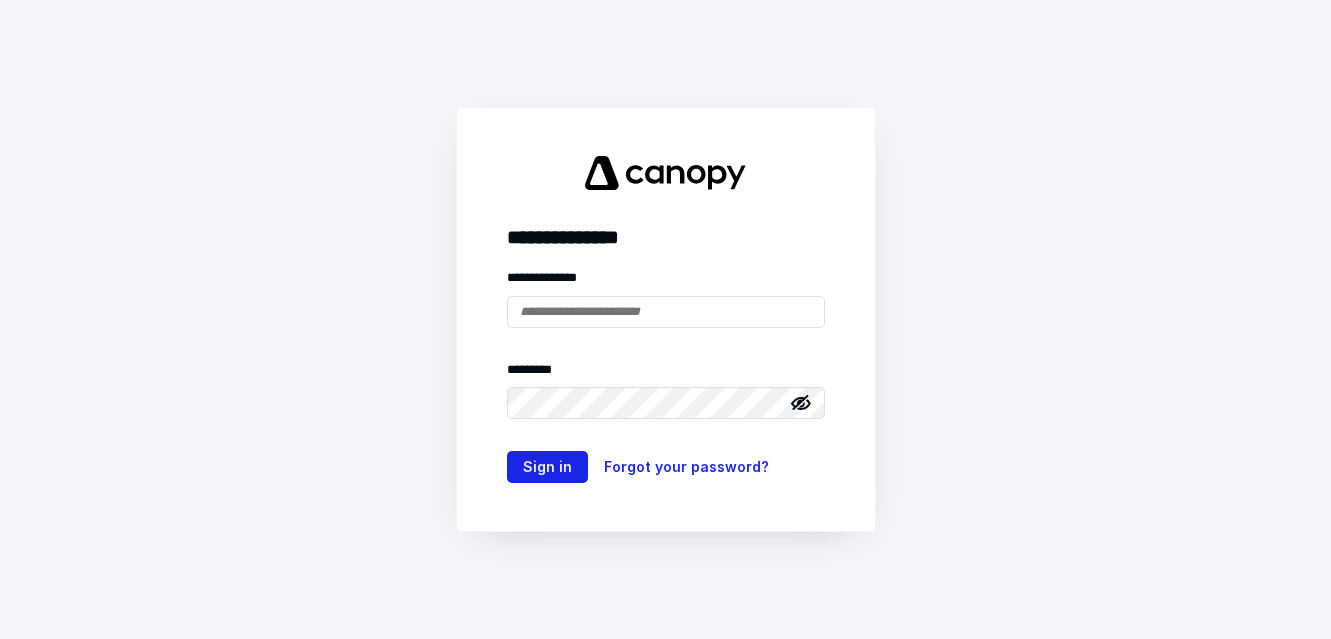 type on "**********" 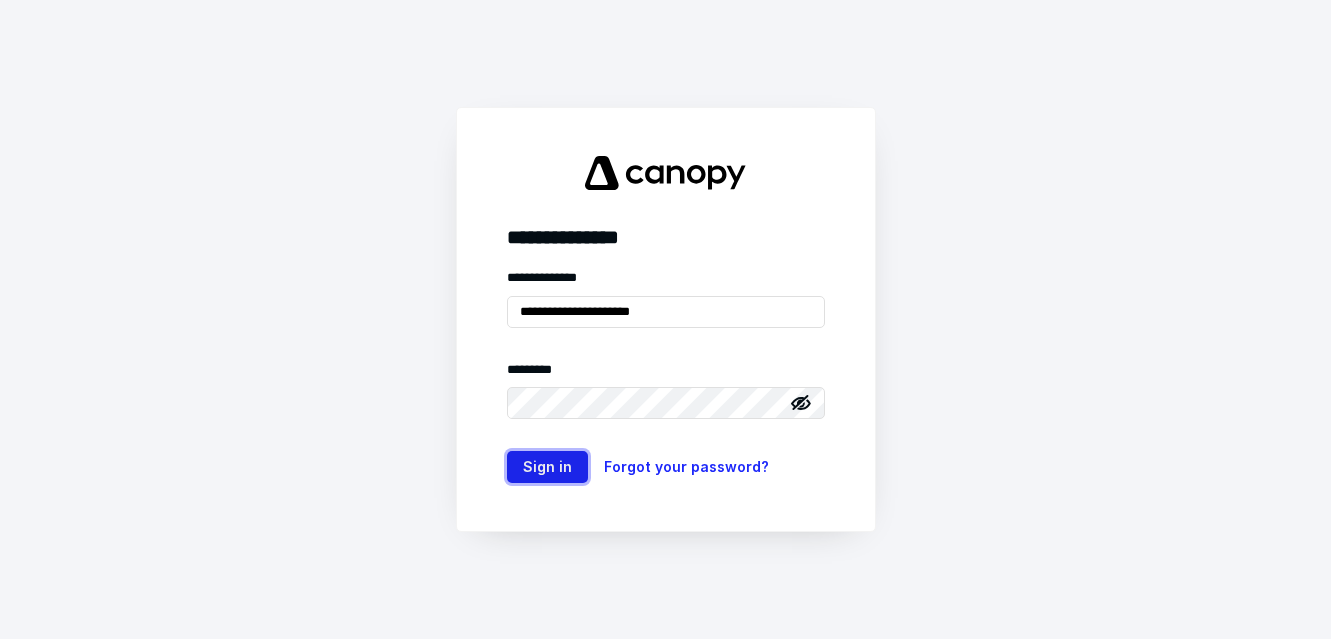 click on "Sign in" at bounding box center [547, 467] 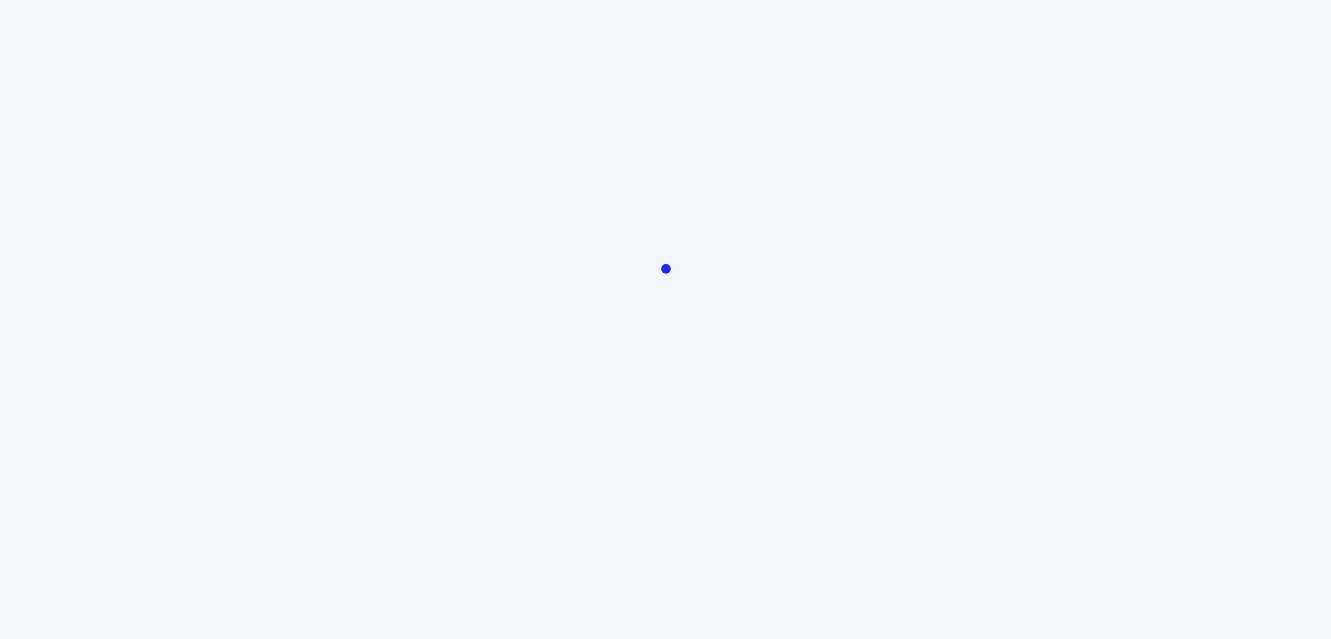 scroll, scrollTop: 0, scrollLeft: 0, axis: both 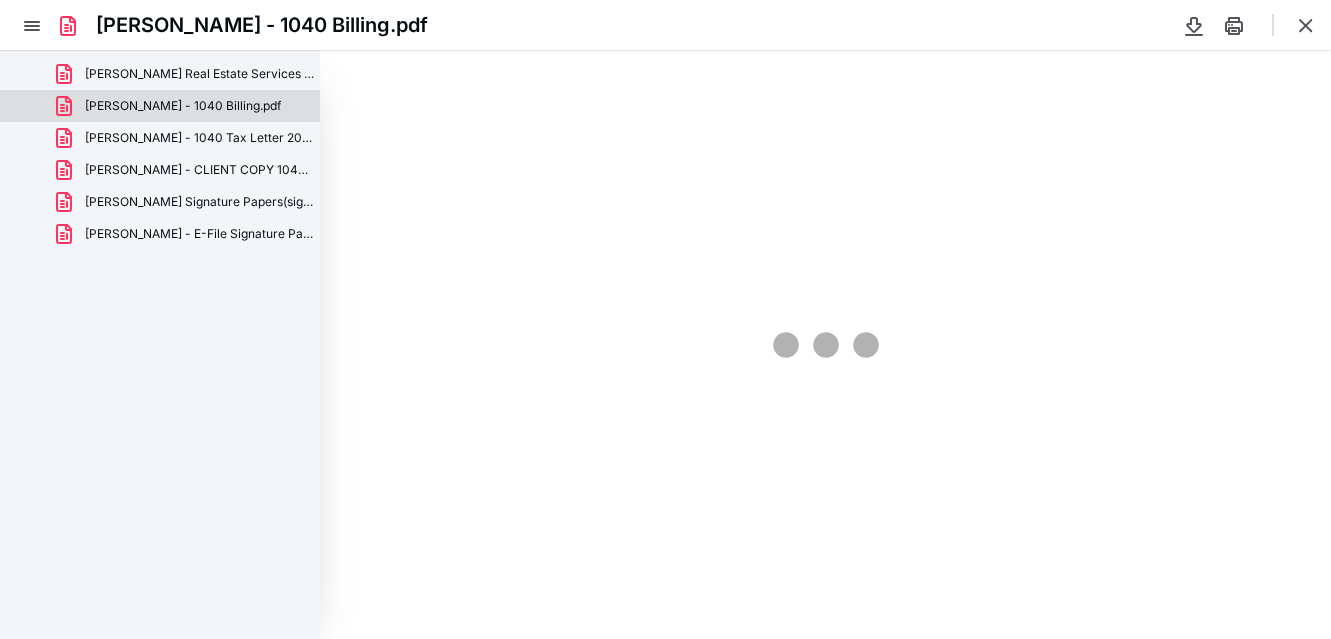click on "[PERSON_NAME] - 1040 Billing.pdf" at bounding box center (183, 106) 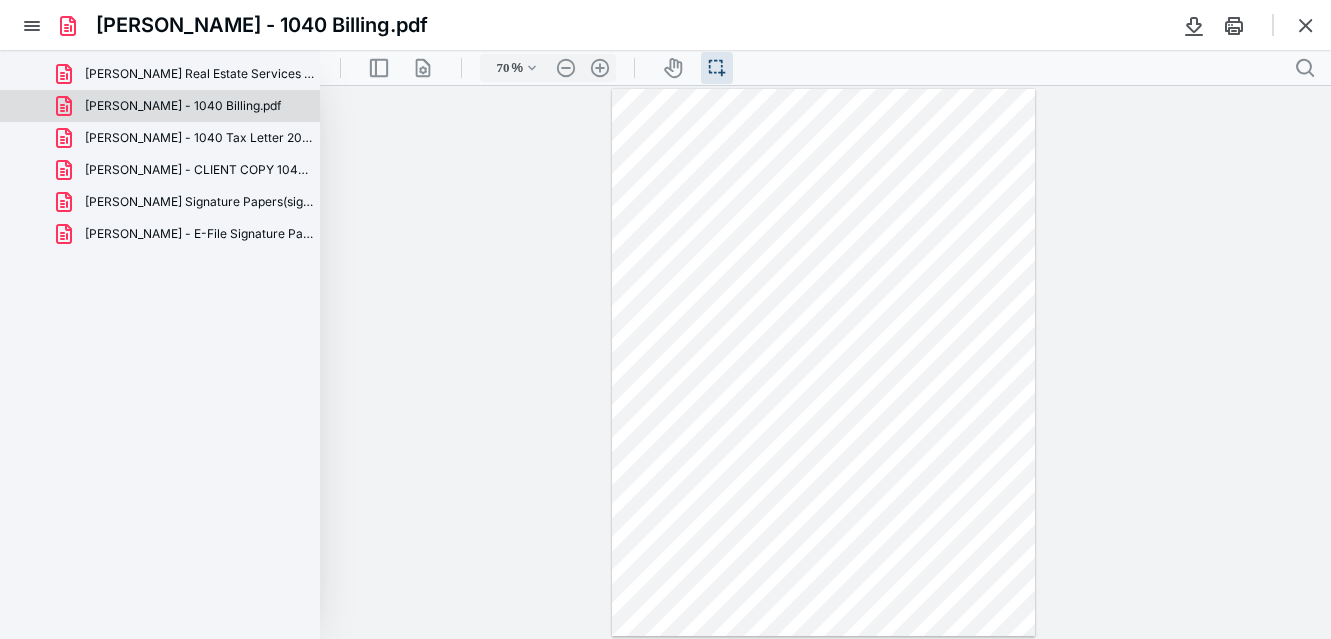 click on "[PERSON_NAME] - 1040 Billing.pdf" at bounding box center [183, 106] 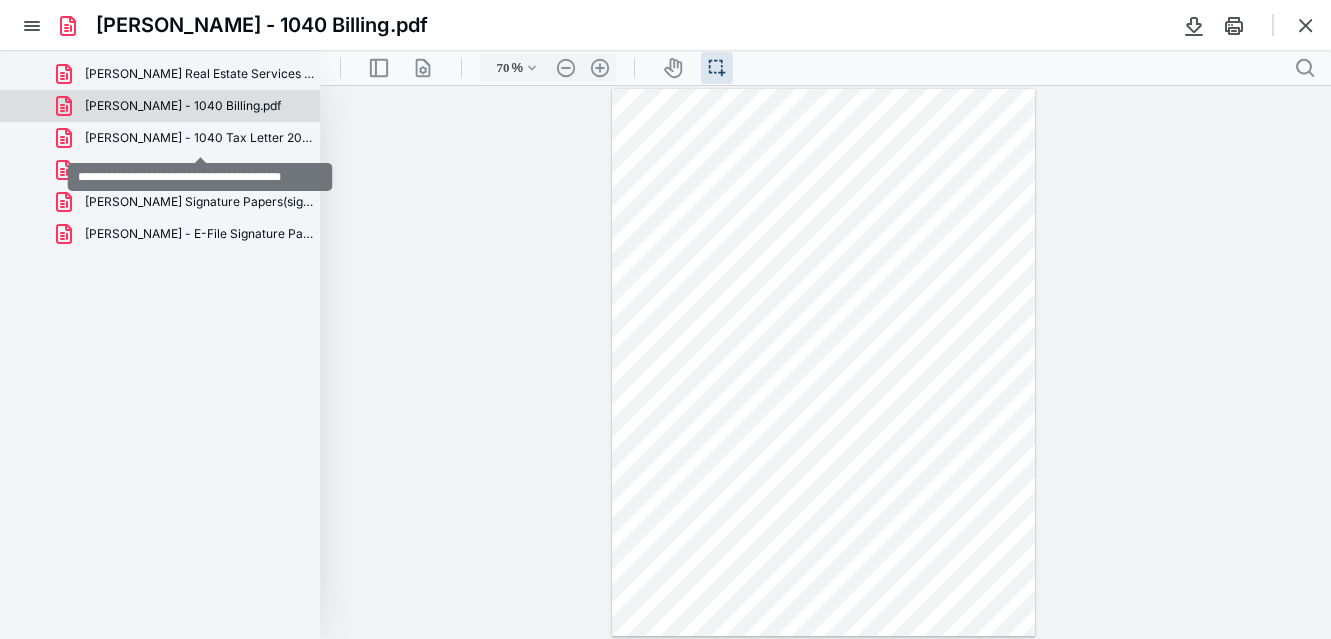 click on "[PERSON_NAME] - 1040 Tax Letter 2024.pdf" at bounding box center [200, 138] 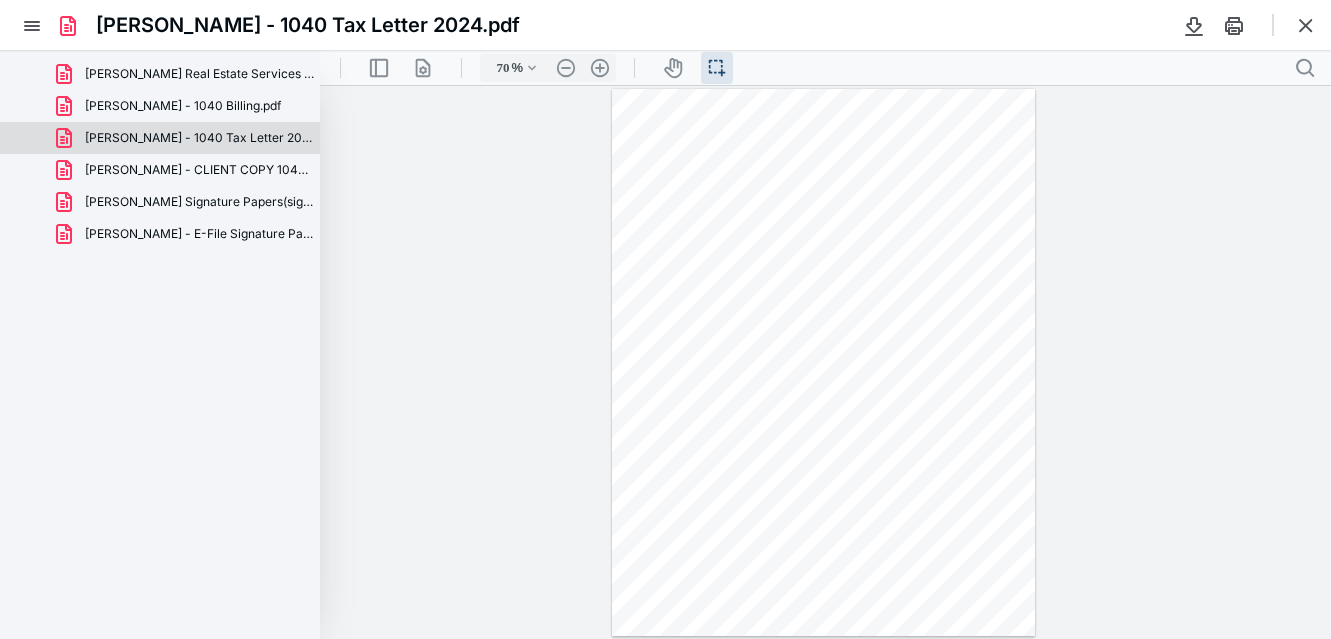 click on "[PERSON_NAME] Real Estate Services - Invoice 25-1461 6-24-.pdf" at bounding box center [200, 74] 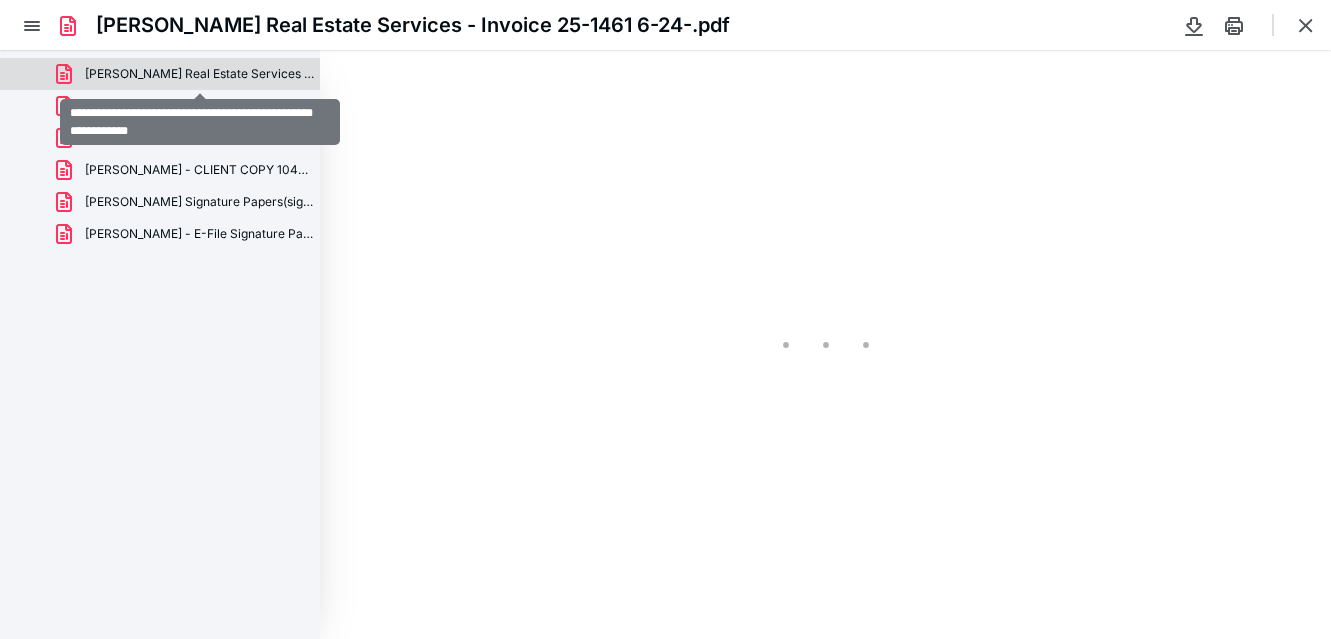 type on "70" 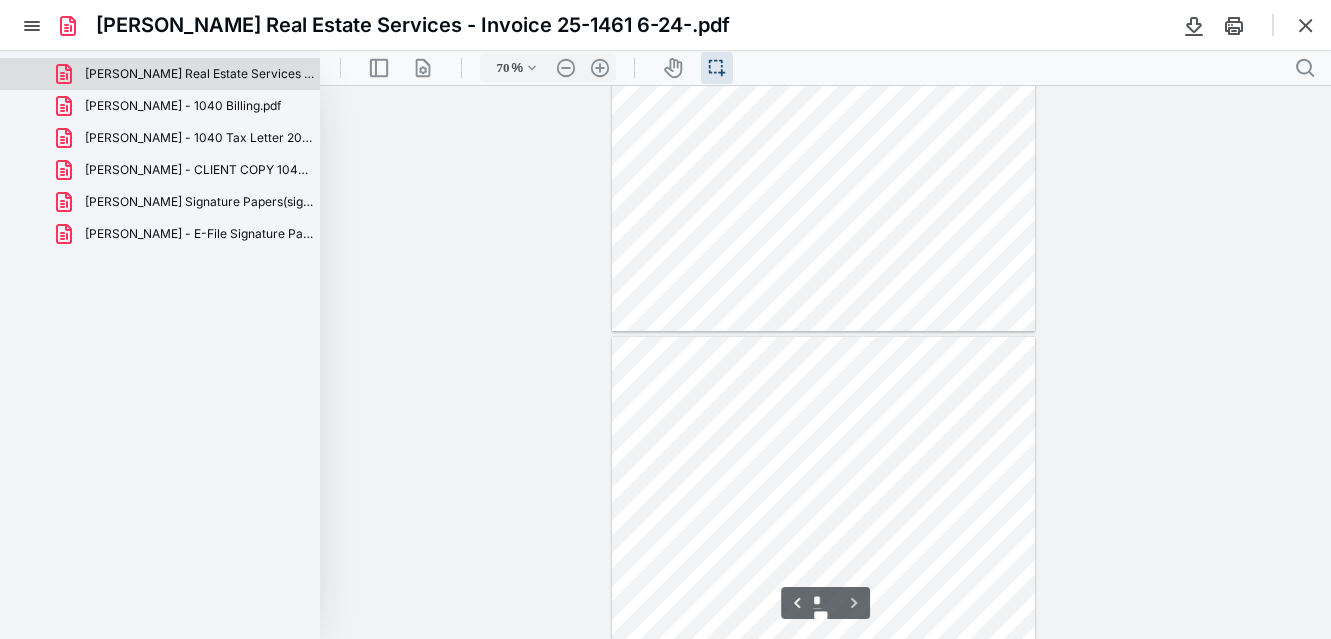 scroll, scrollTop: 321, scrollLeft: 0, axis: vertical 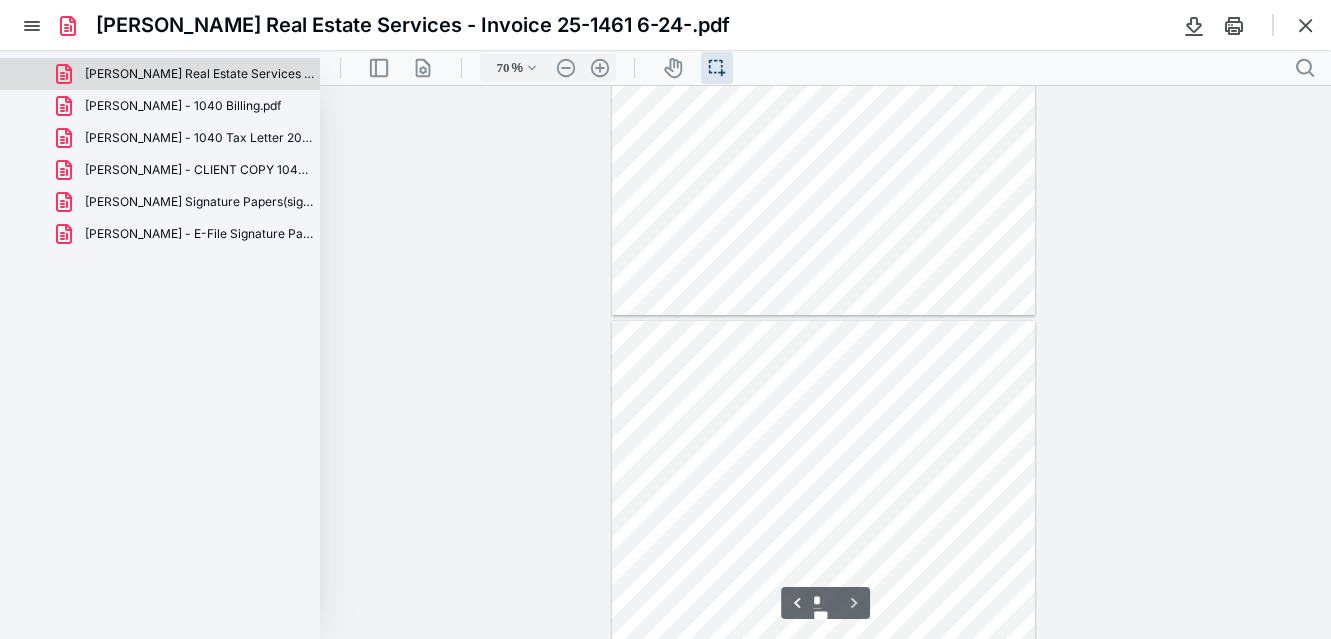 type on "*" 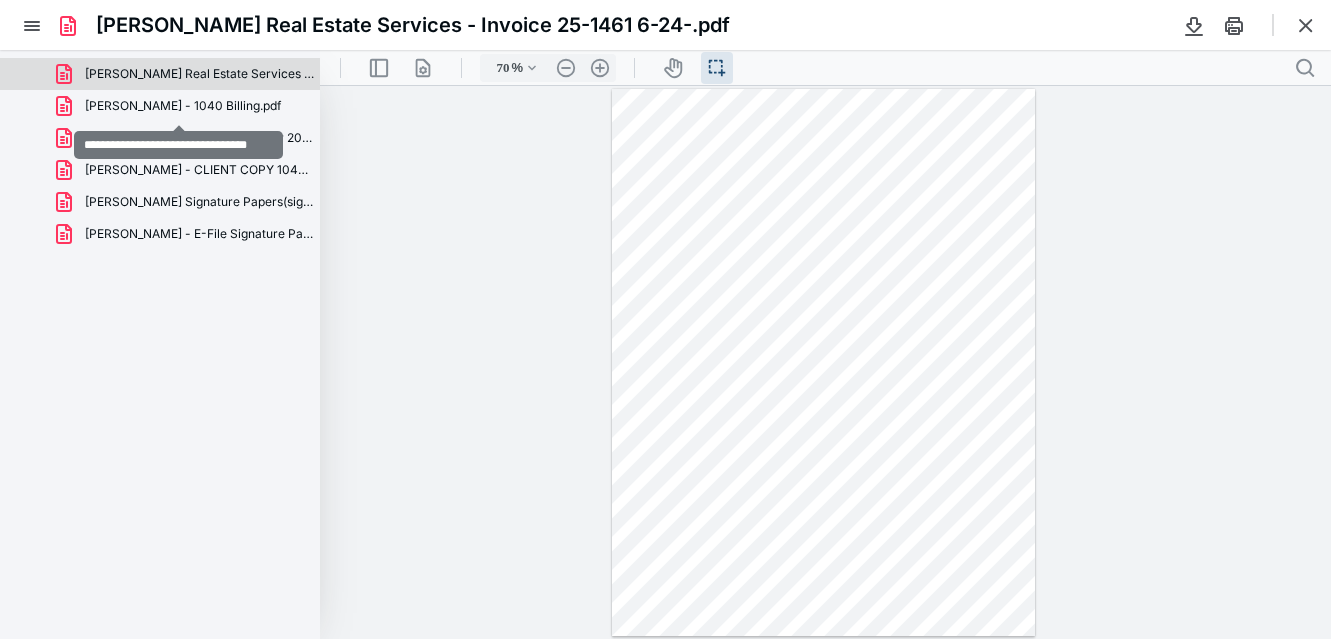 click on "[PERSON_NAME] - 1040 Billing.pdf" at bounding box center [183, 106] 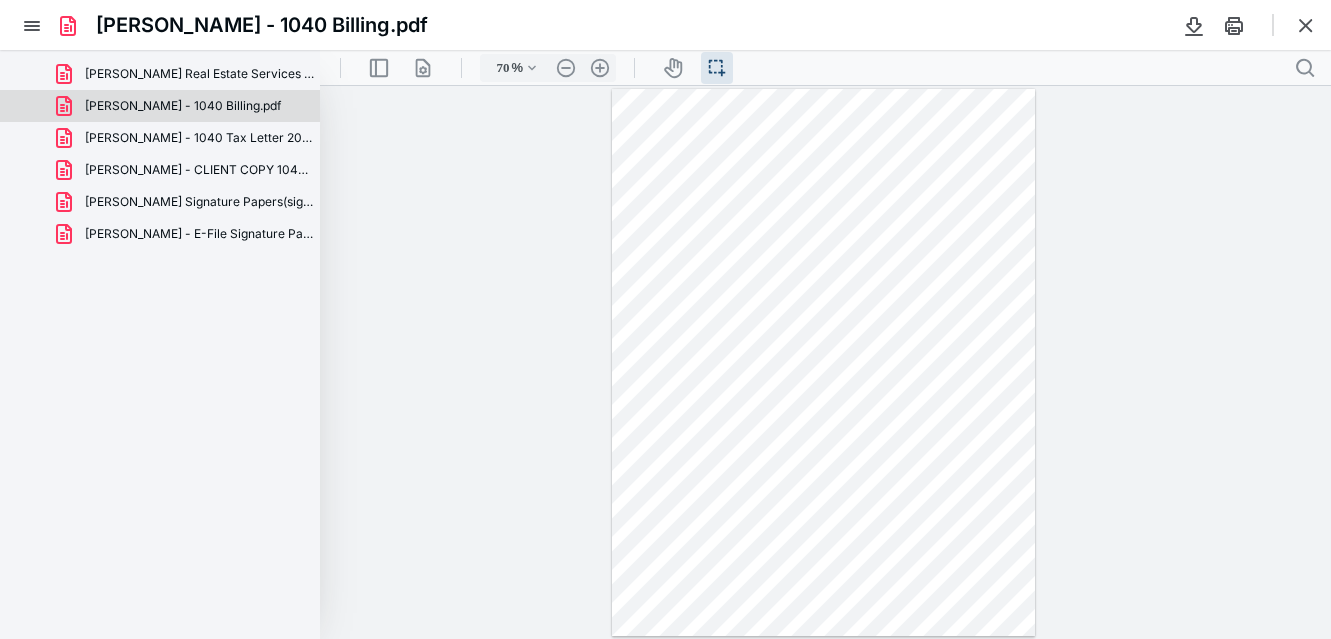 click on "[PERSON_NAME] - 1040 Tax Letter 2024.pdf" at bounding box center [200, 138] 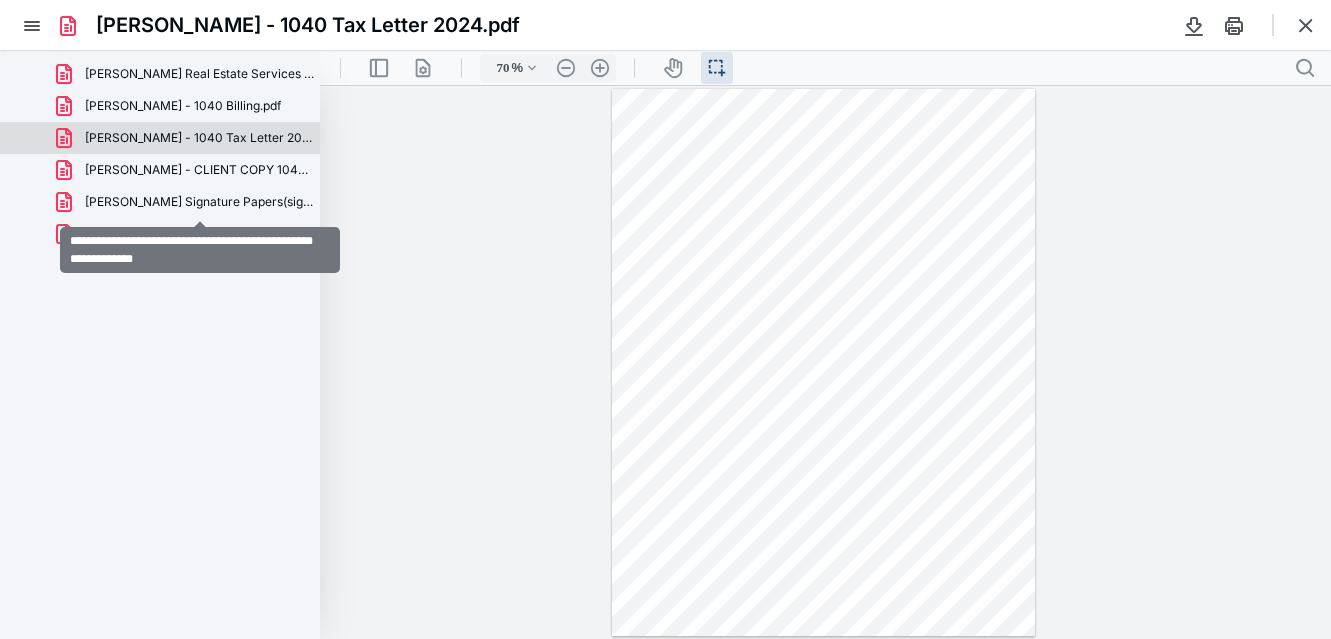 click on "[PERSON_NAME] Signature Papers(signed_[DATE]).pdf" at bounding box center [200, 202] 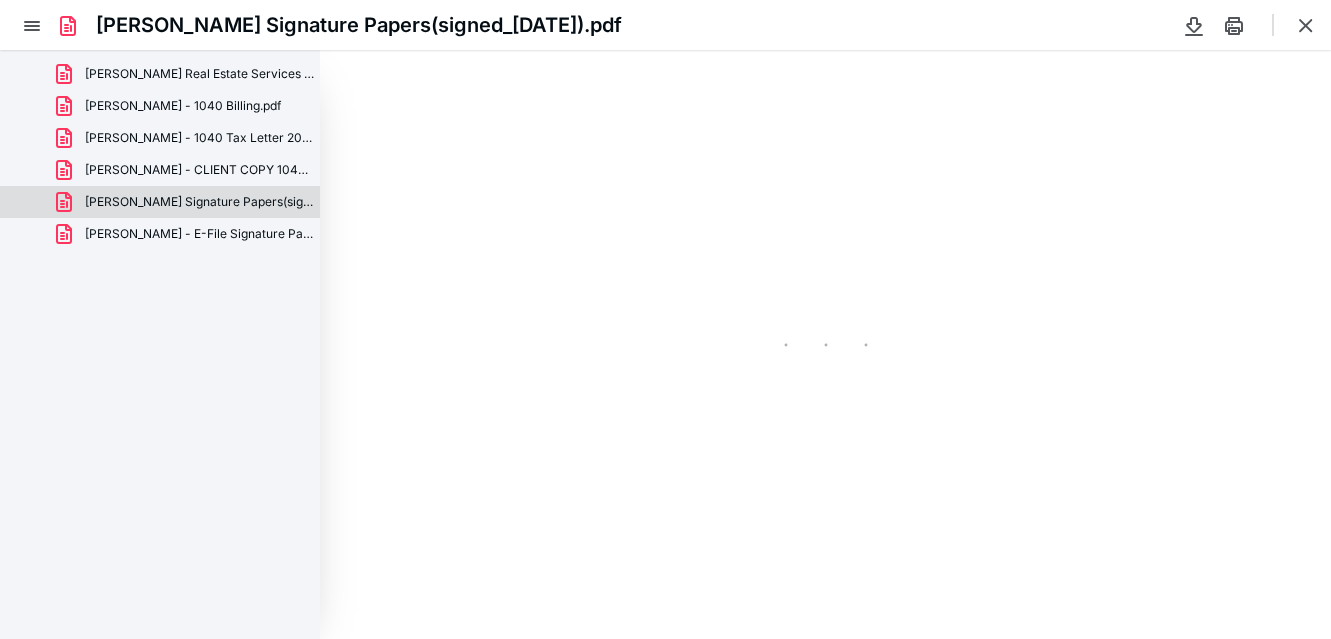 type on "70" 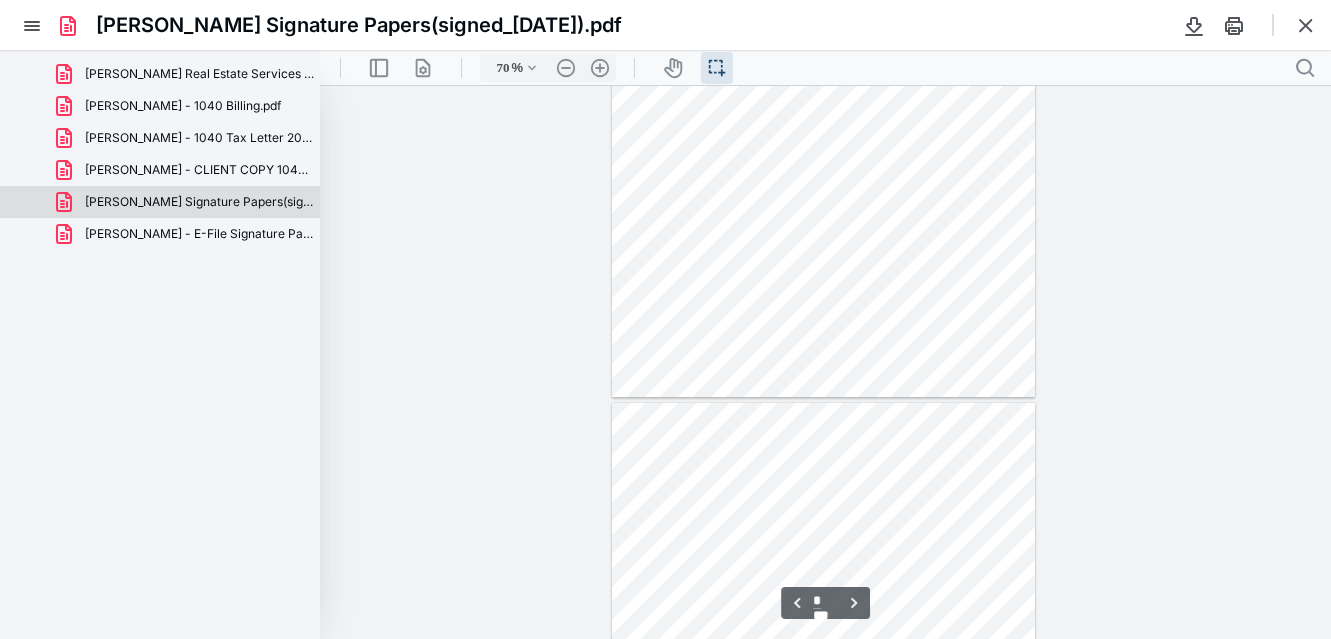 type on "*" 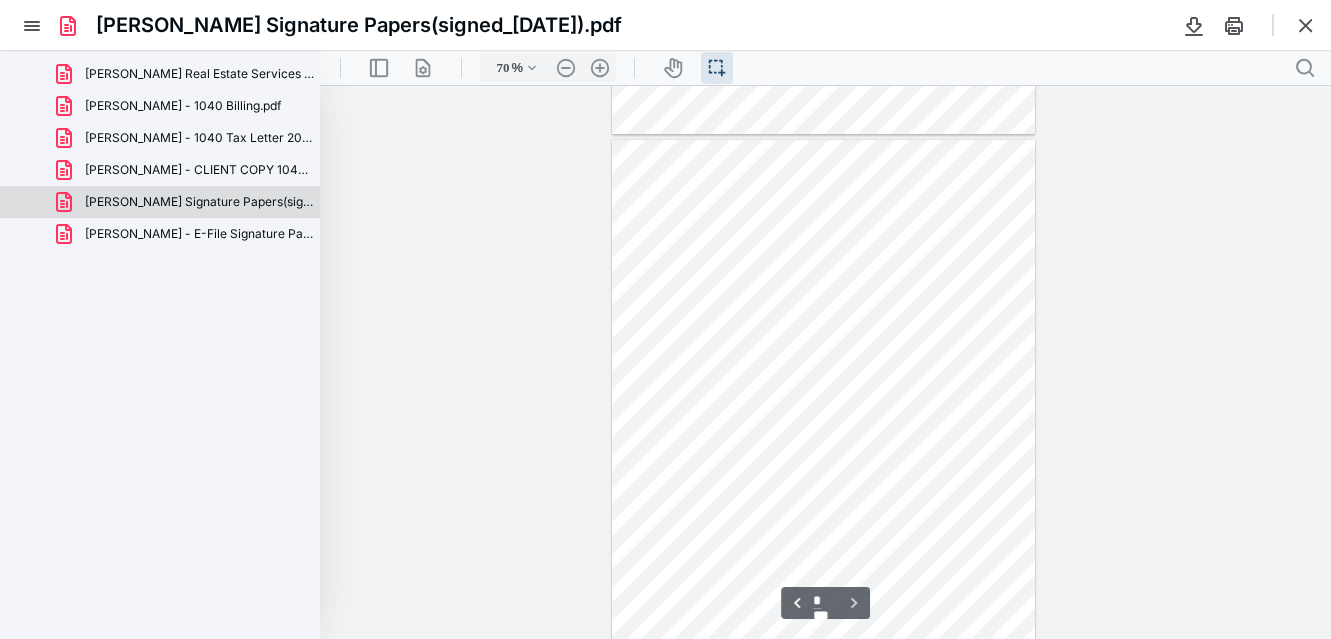 scroll, scrollTop: 2171, scrollLeft: 0, axis: vertical 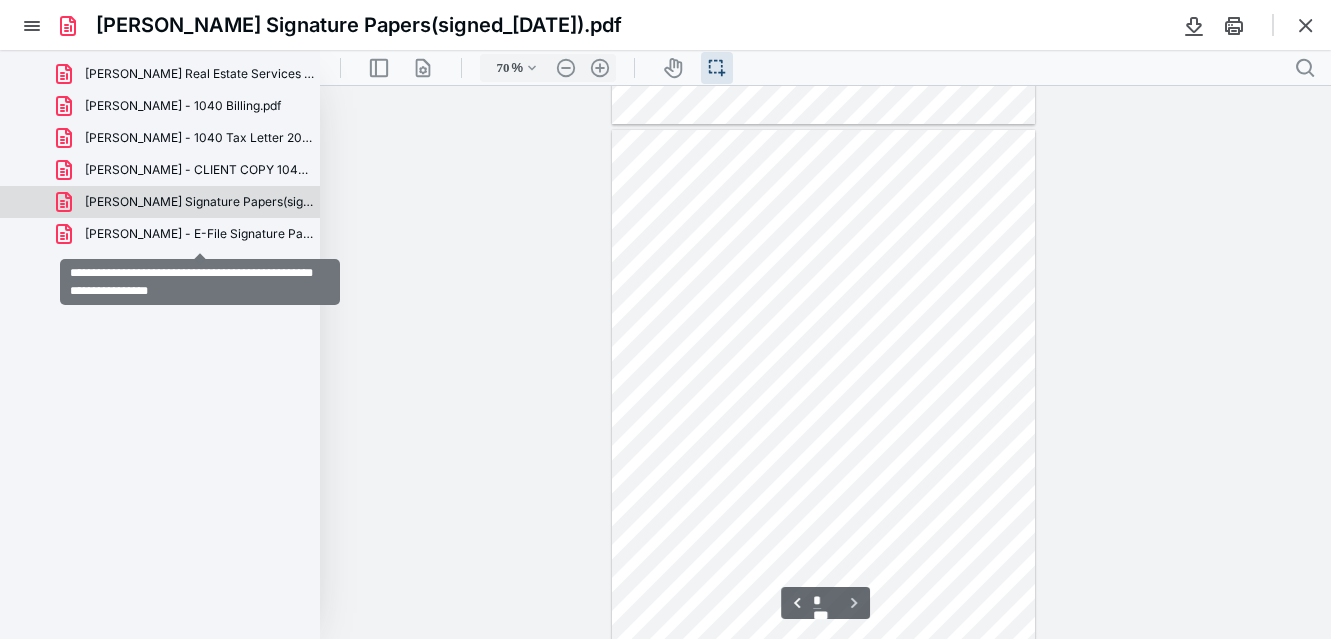 click on "[PERSON_NAME] - E-File Signature Papers(signed_[DATE]).pdf" at bounding box center [200, 234] 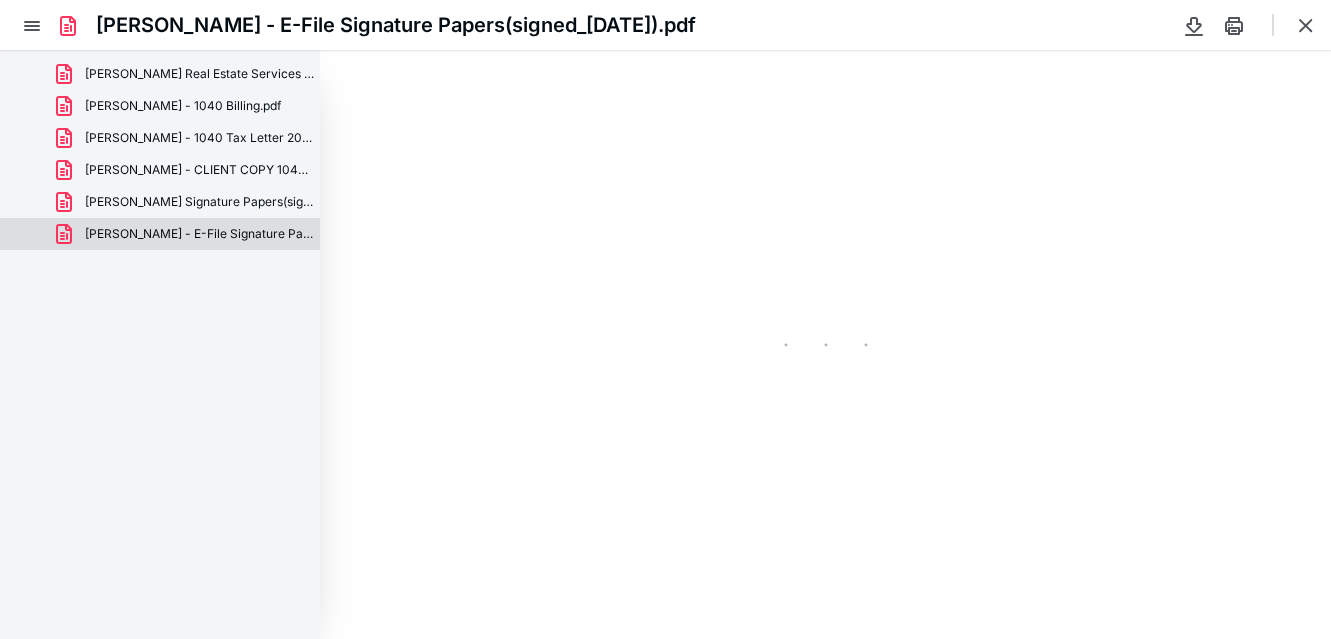 type on "70" 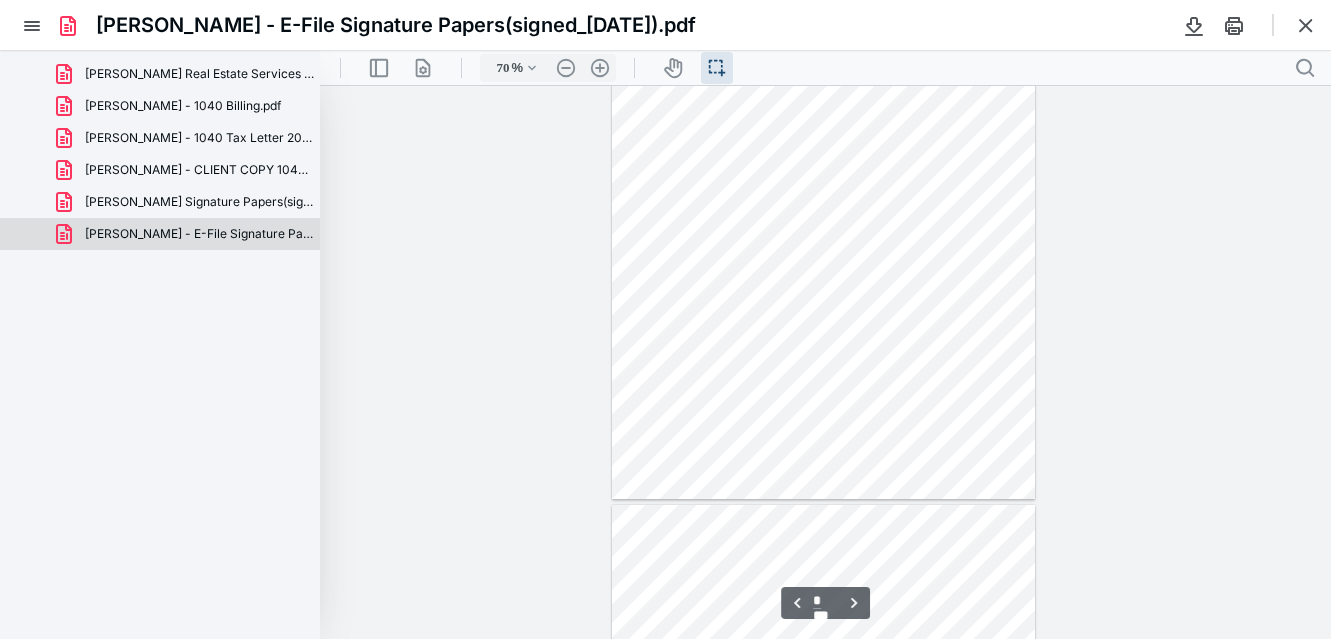 scroll, scrollTop: 1253, scrollLeft: 0, axis: vertical 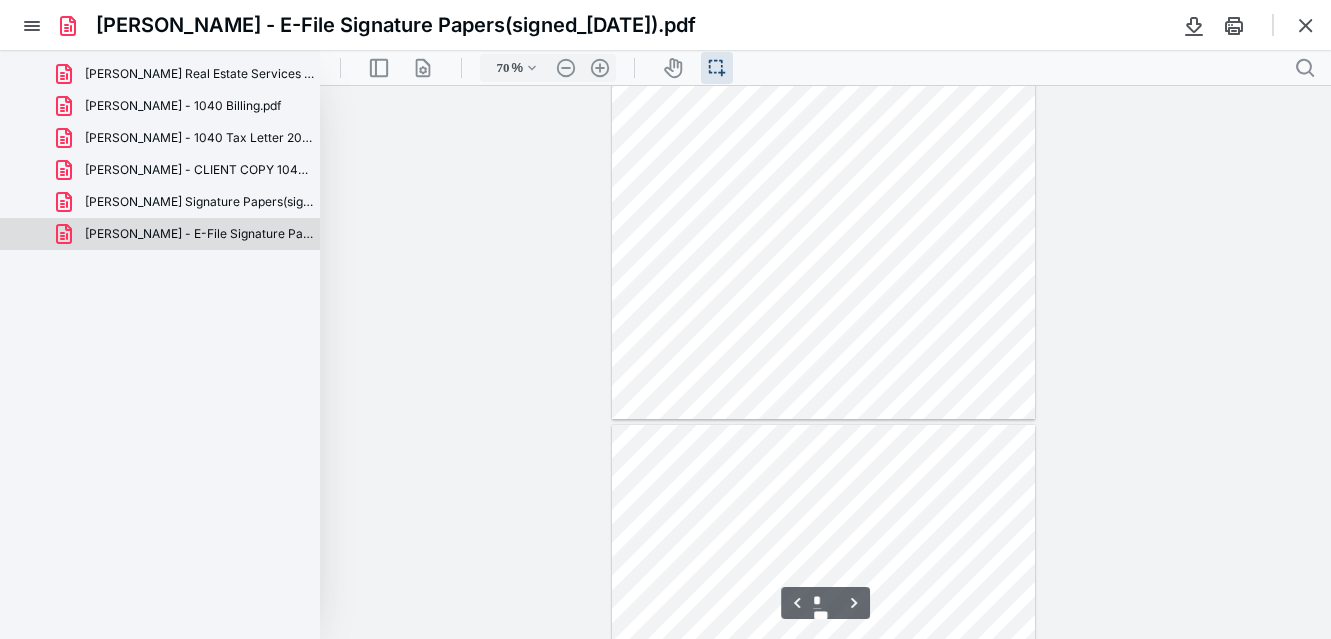 type on "*" 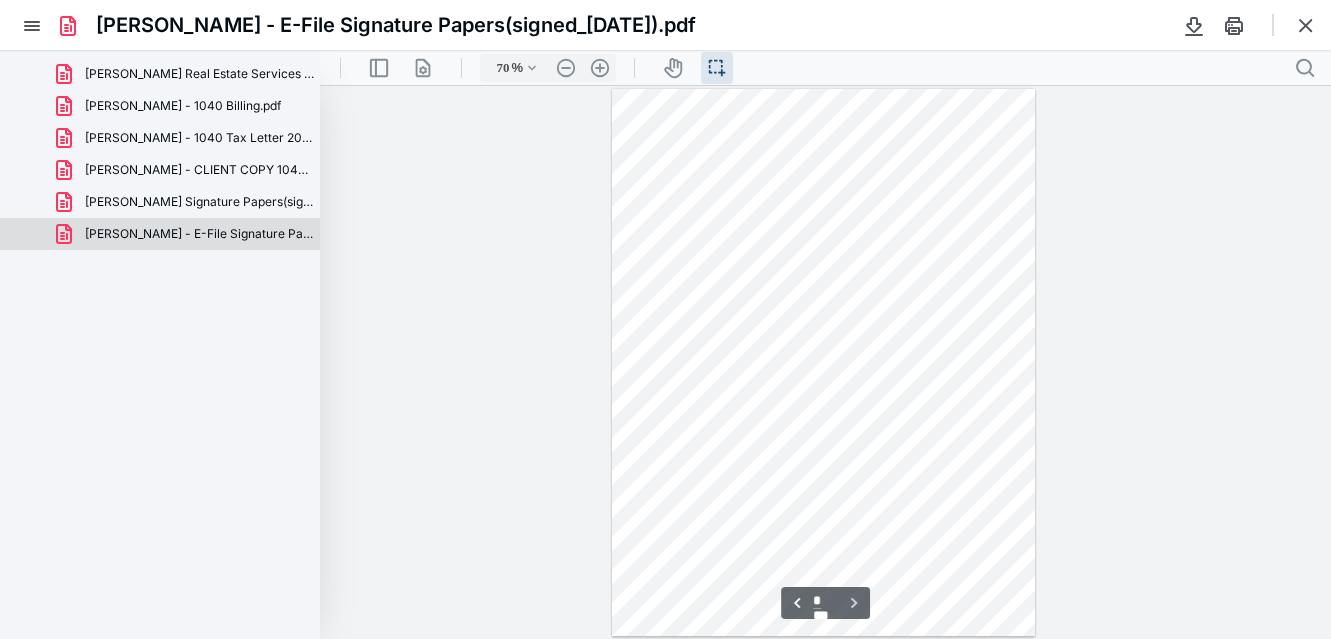 scroll, scrollTop: 1597, scrollLeft: 0, axis: vertical 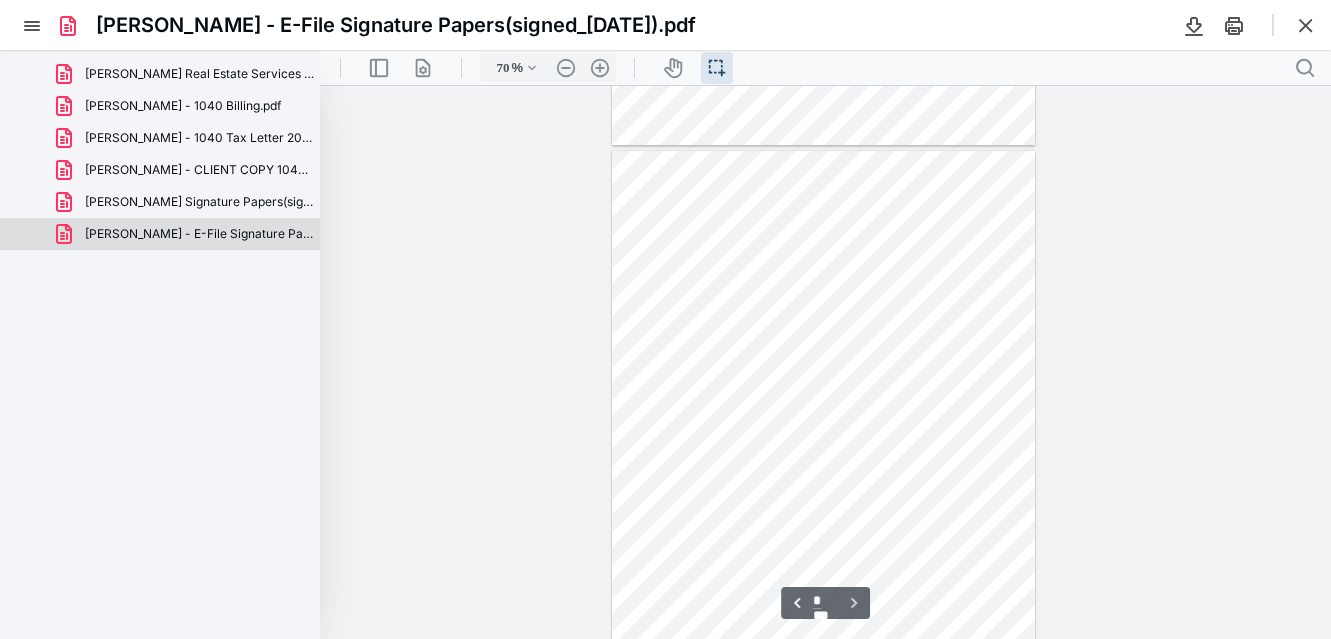 click on "[PERSON_NAME] - 1040 Tax Letter 2024.pdf" at bounding box center [200, 138] 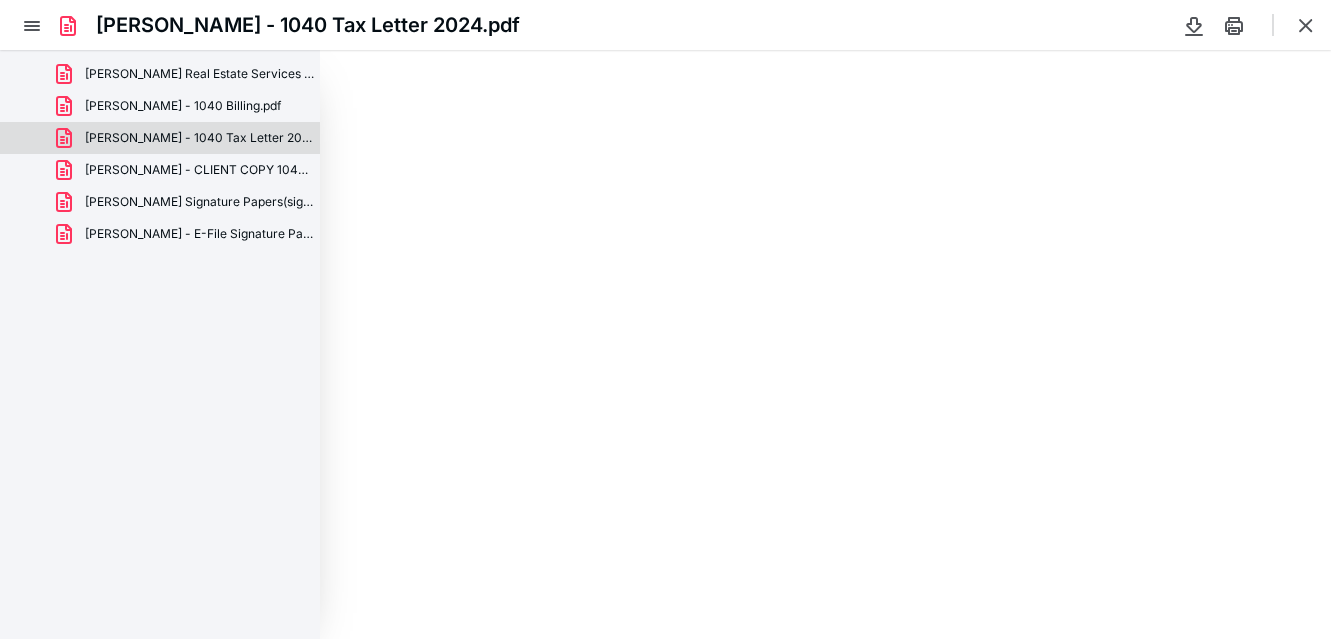 scroll, scrollTop: 0, scrollLeft: 0, axis: both 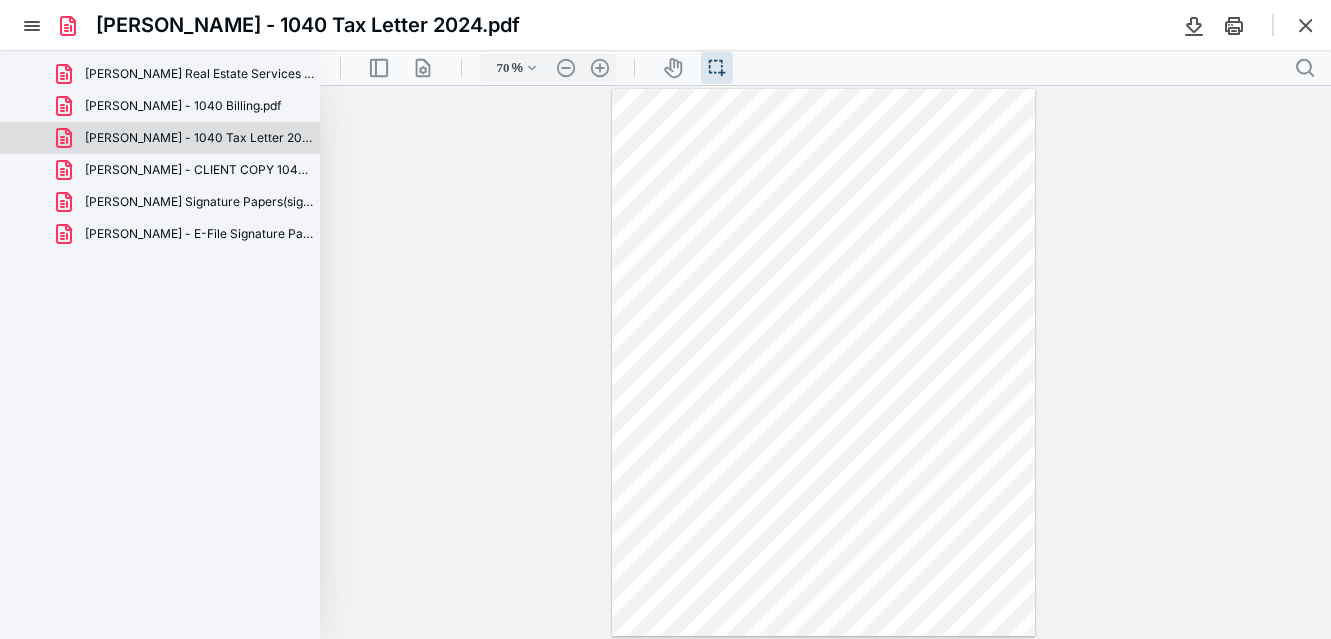 click on "[PERSON_NAME] - 1040 Billing.pdf" at bounding box center (183, 106) 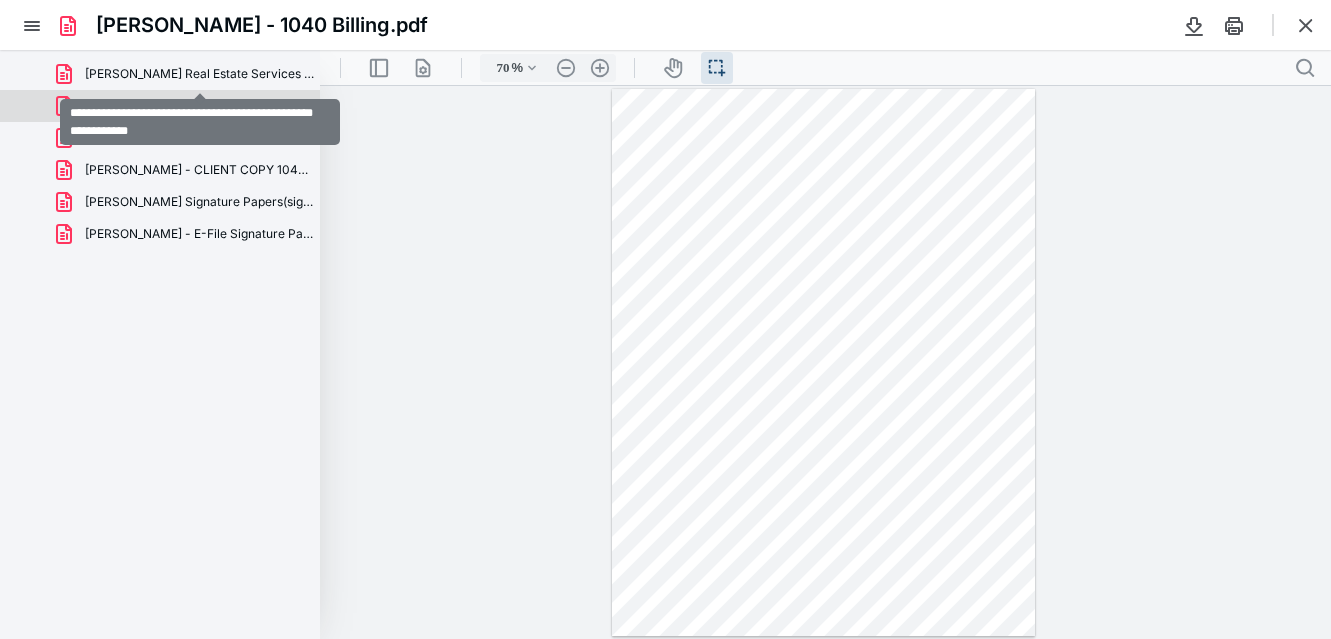 click on "[PERSON_NAME] Real Estate Services - Invoice 25-1461 6-24-.pdf" at bounding box center (200, 74) 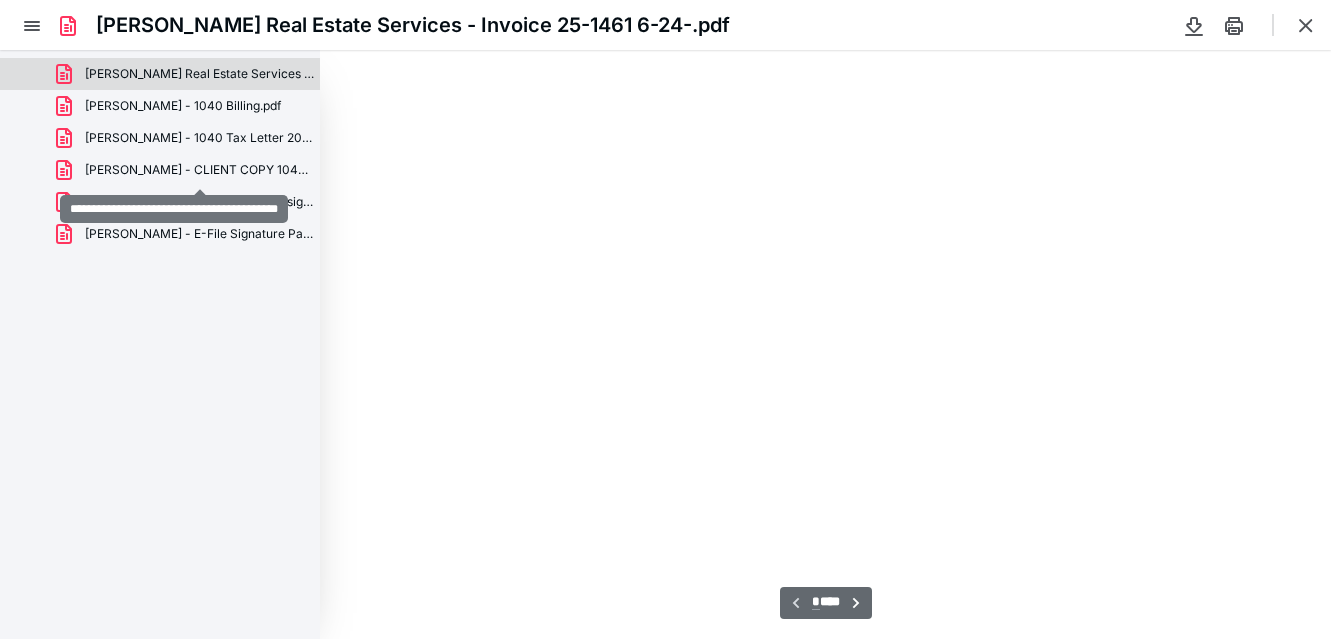 scroll, scrollTop: 39, scrollLeft: 0, axis: vertical 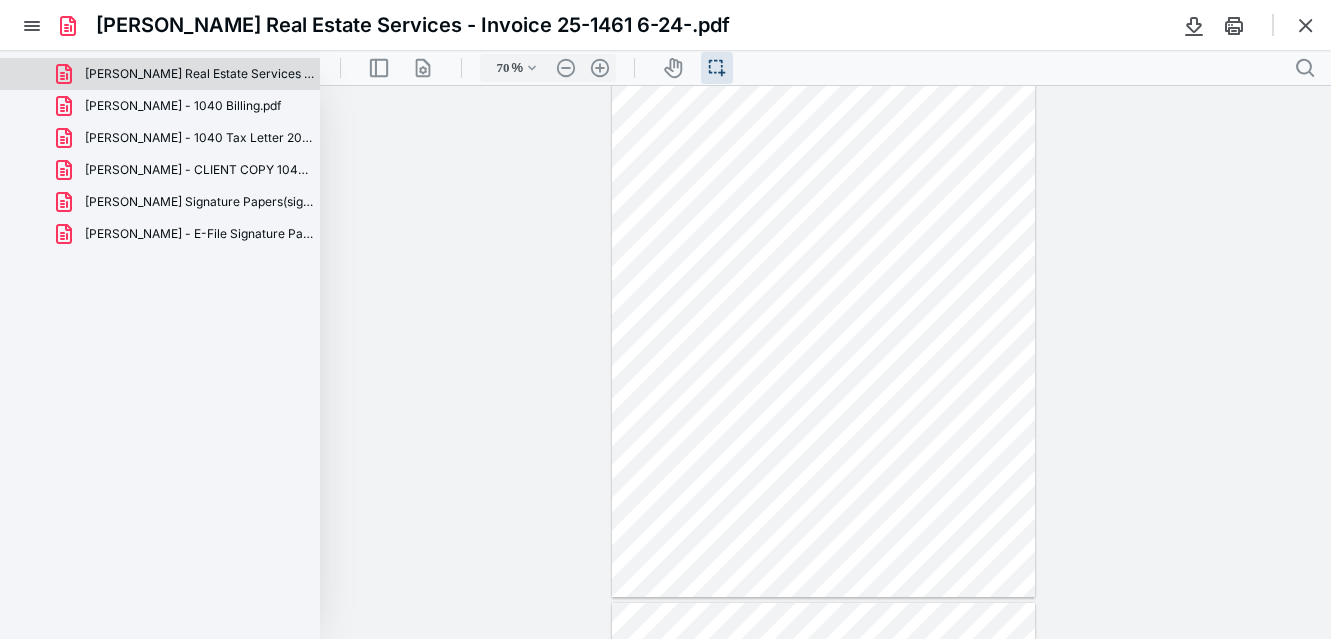 click on "[PERSON_NAME] - 1040 Tax Letter 2024.pdf" at bounding box center (200, 138) 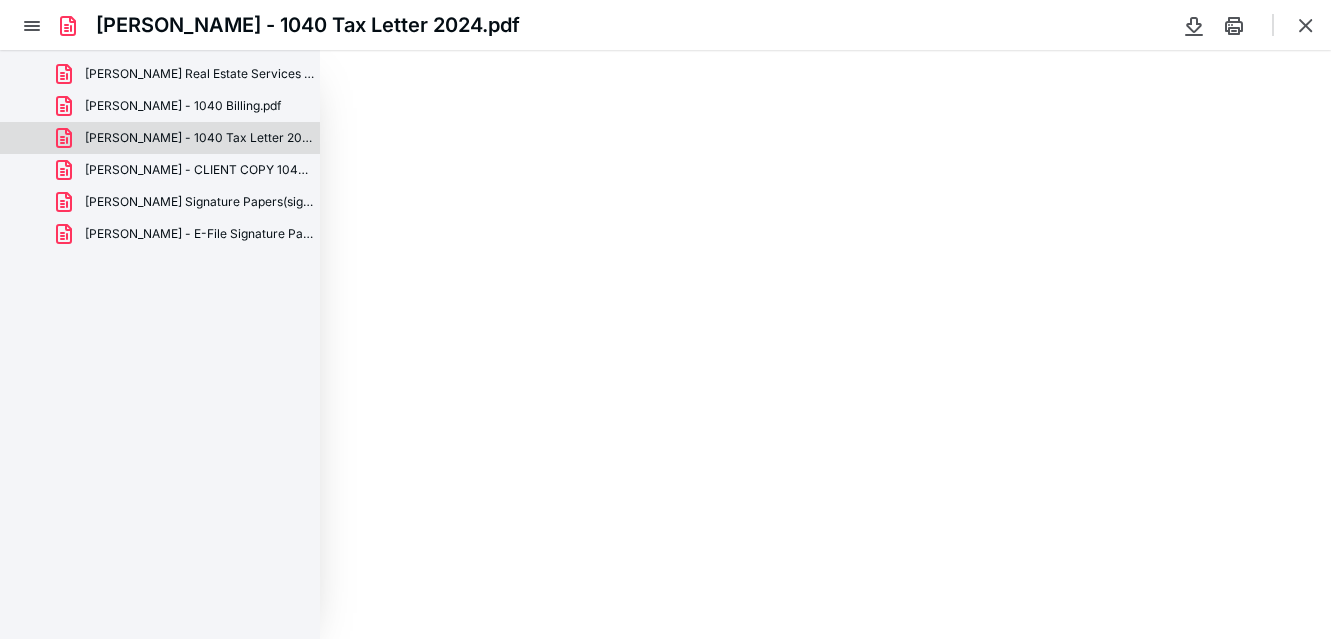 scroll, scrollTop: 0, scrollLeft: 0, axis: both 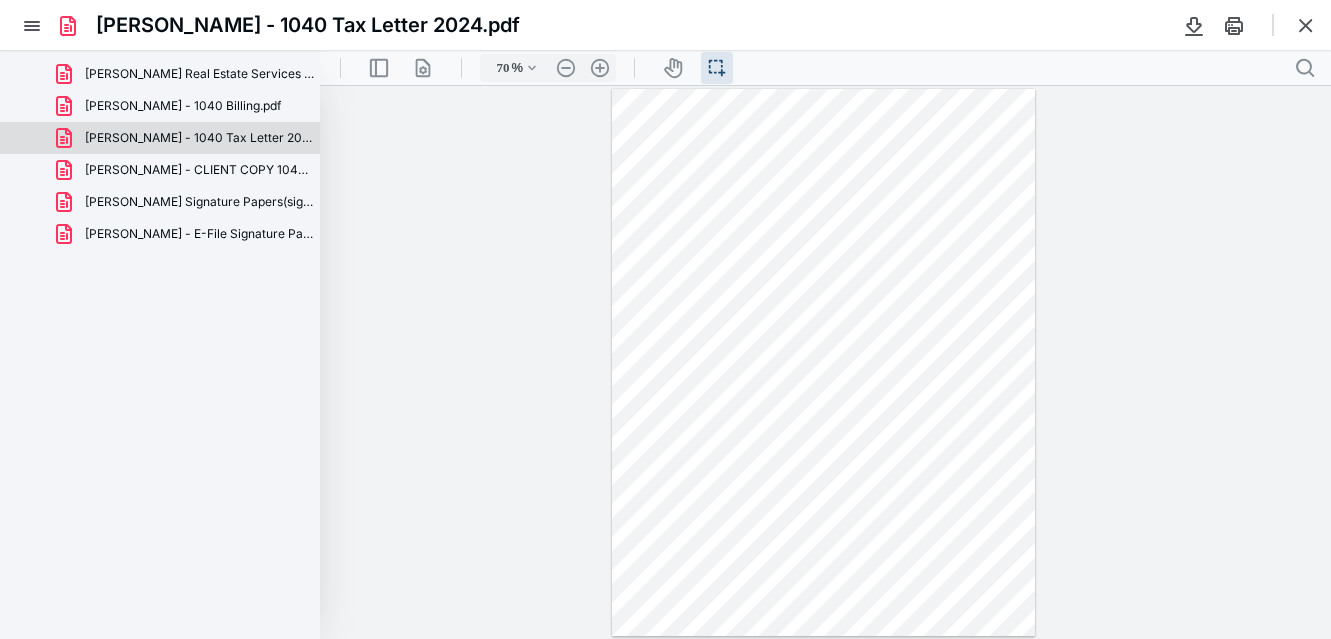 click on "[PERSON_NAME] Signature Papers(signed_[DATE]).pdf" at bounding box center [200, 202] 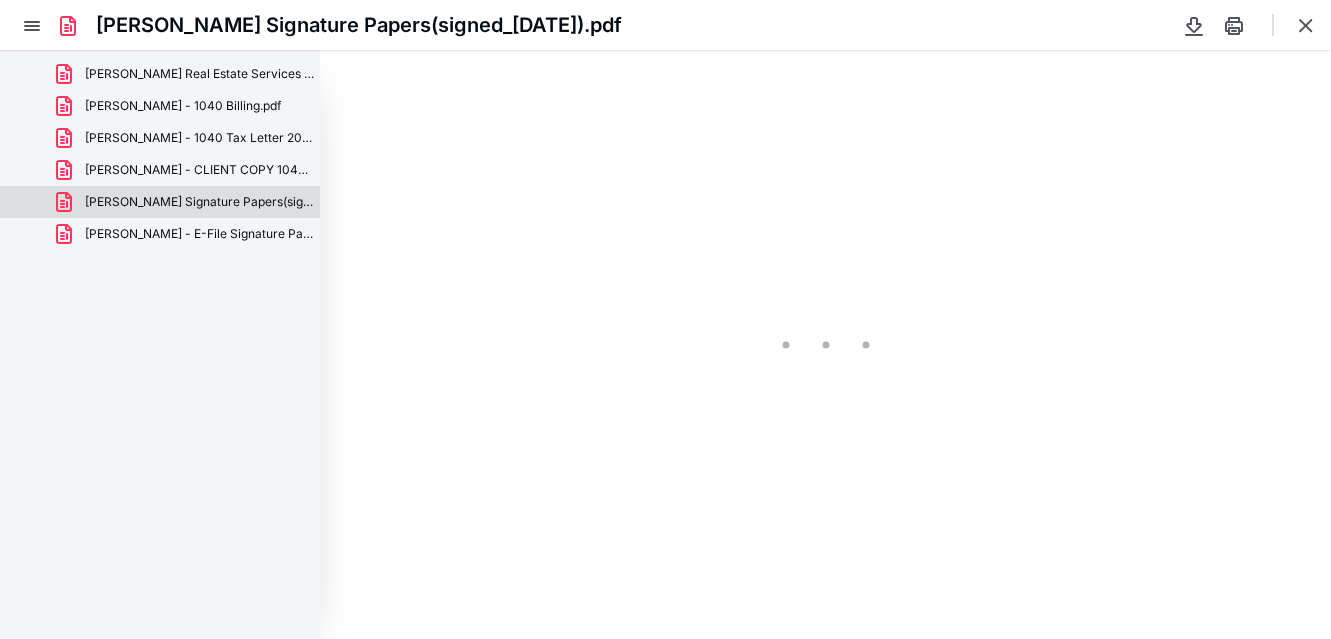 type on "70" 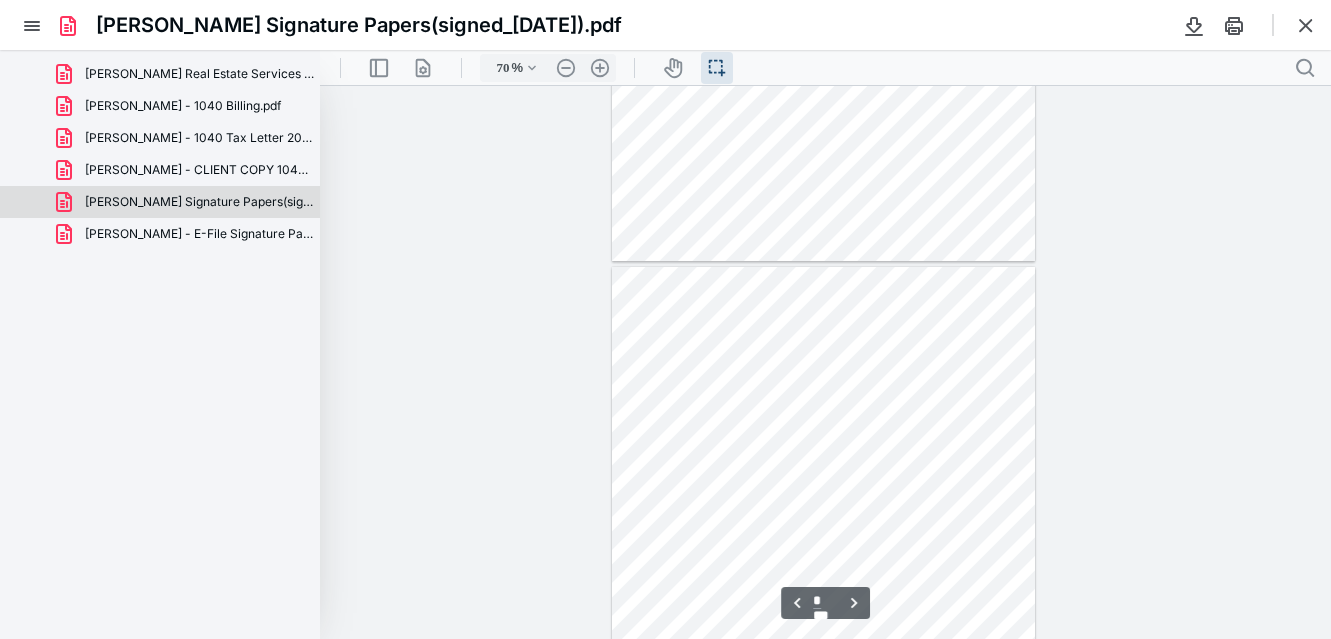 scroll, scrollTop: 927, scrollLeft: 0, axis: vertical 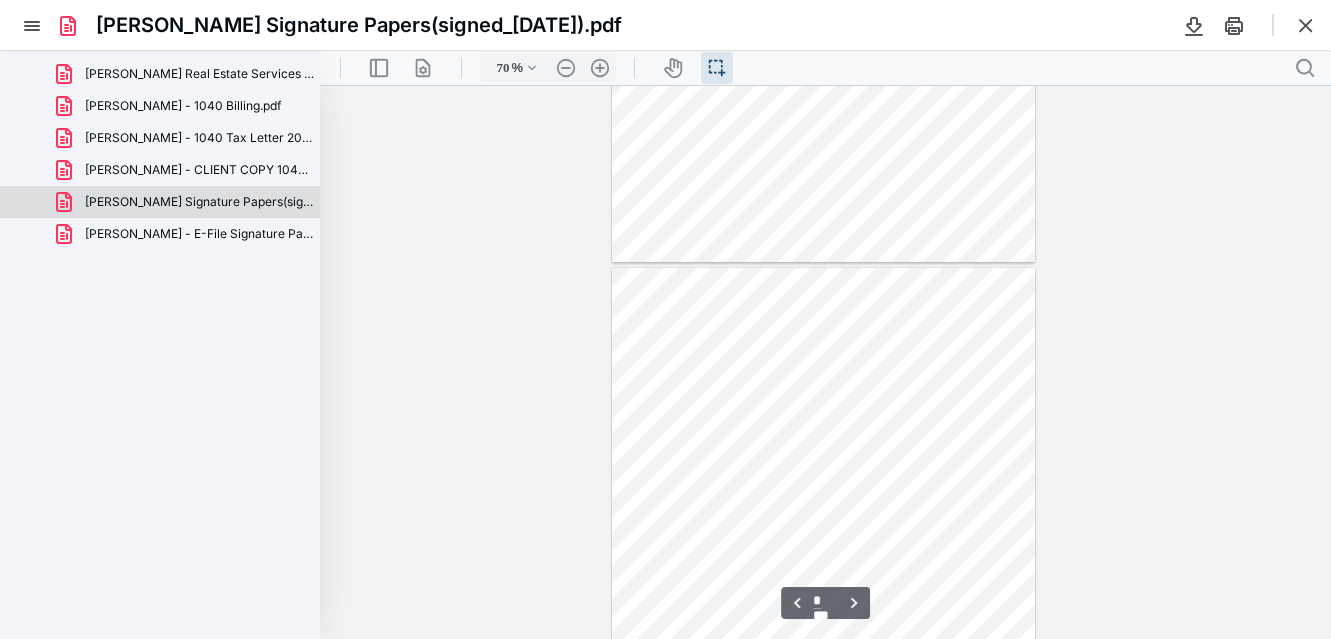 type on "*" 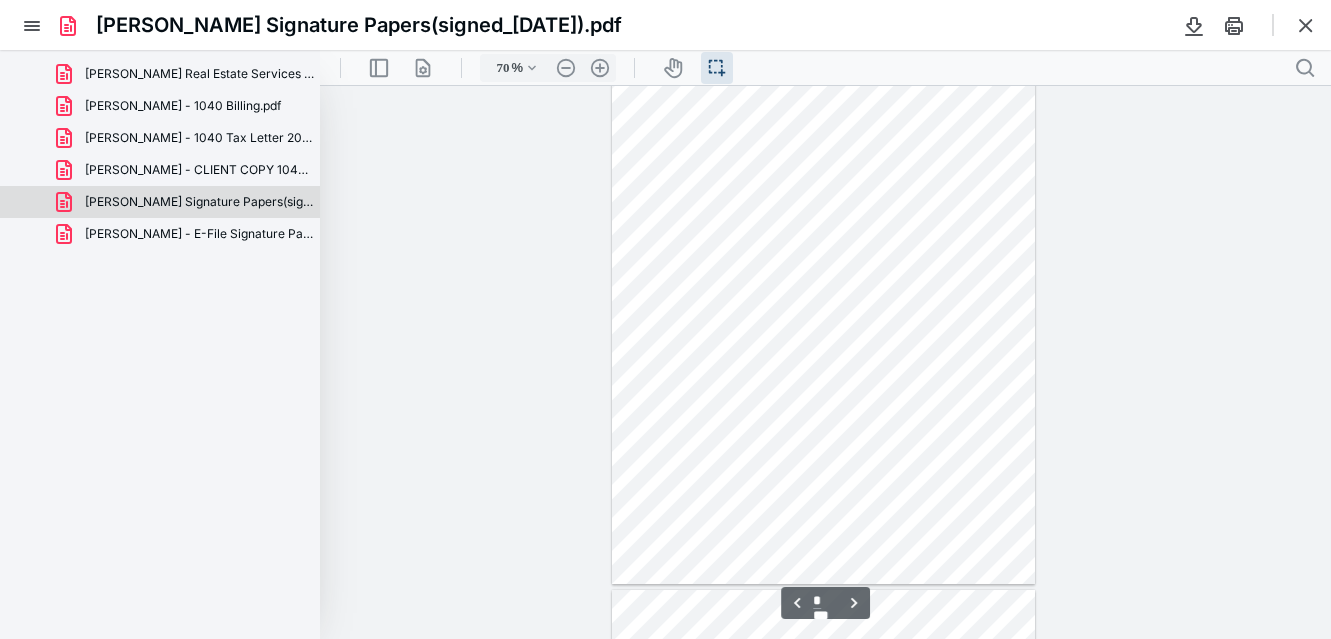 scroll, scrollTop: 604, scrollLeft: 0, axis: vertical 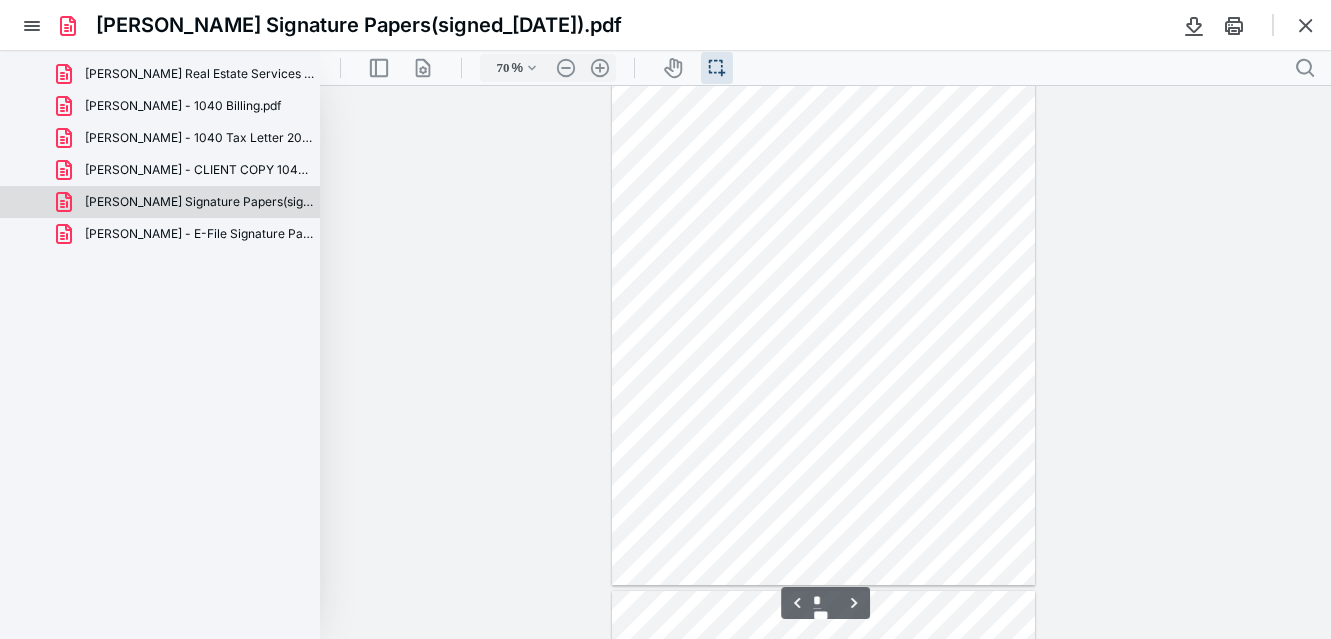 click on "[PERSON_NAME] - E-File Signature Papers(signed_[DATE]).pdf" at bounding box center [200, 234] 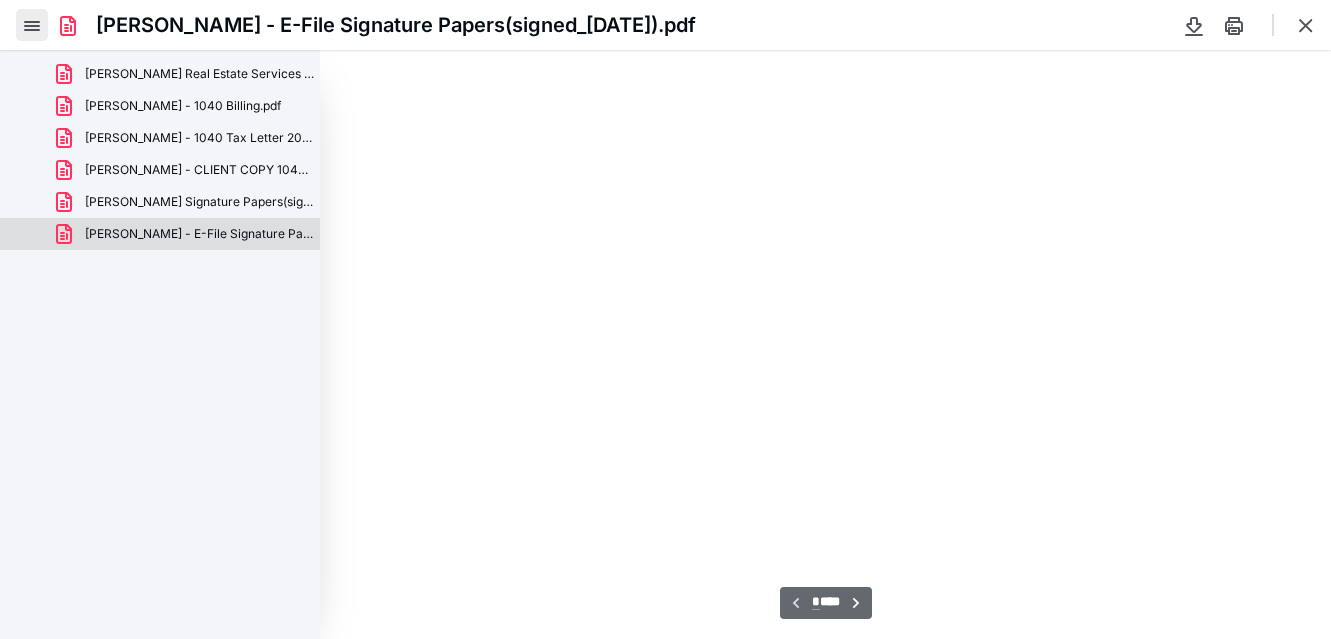 scroll, scrollTop: 39, scrollLeft: 0, axis: vertical 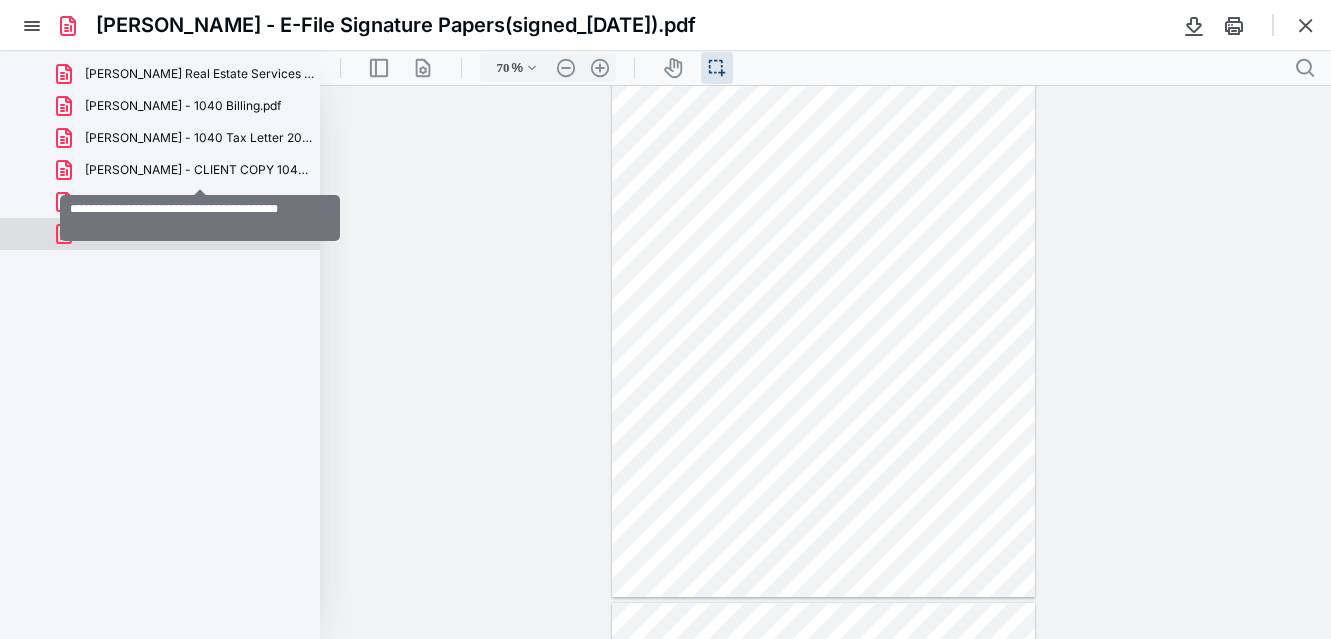 click on "[PERSON_NAME] - CLIENT COPY 1040 2024.pdf" at bounding box center [200, 170] 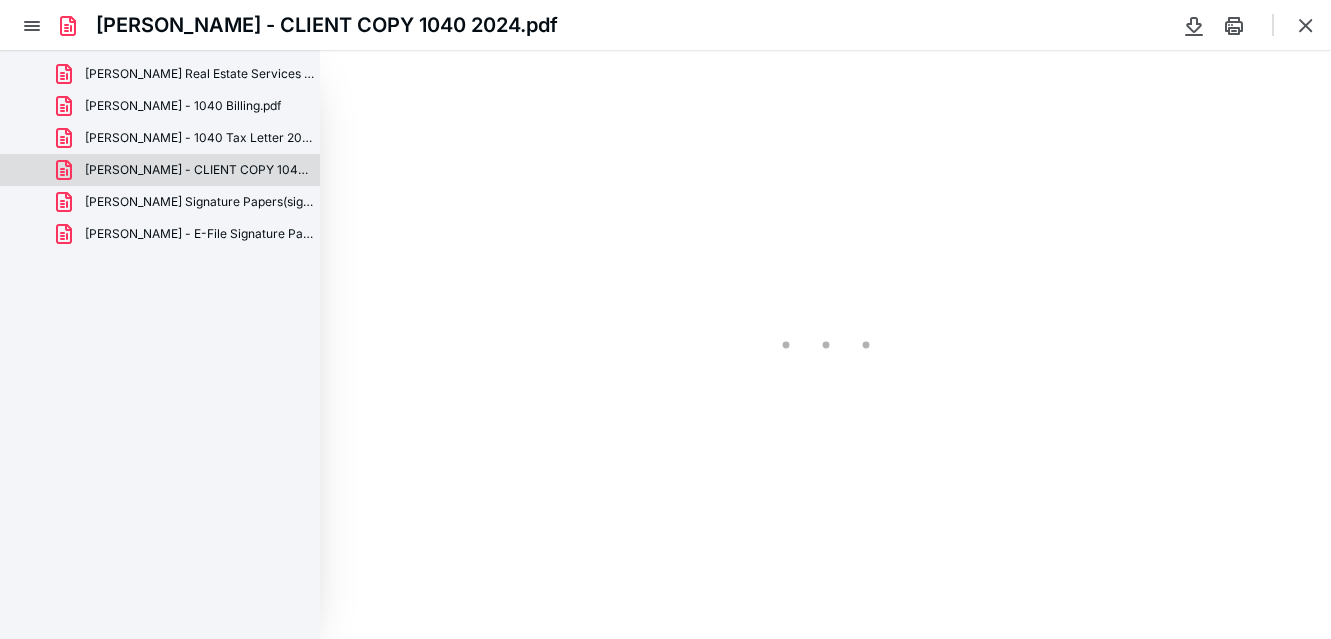 type on "70" 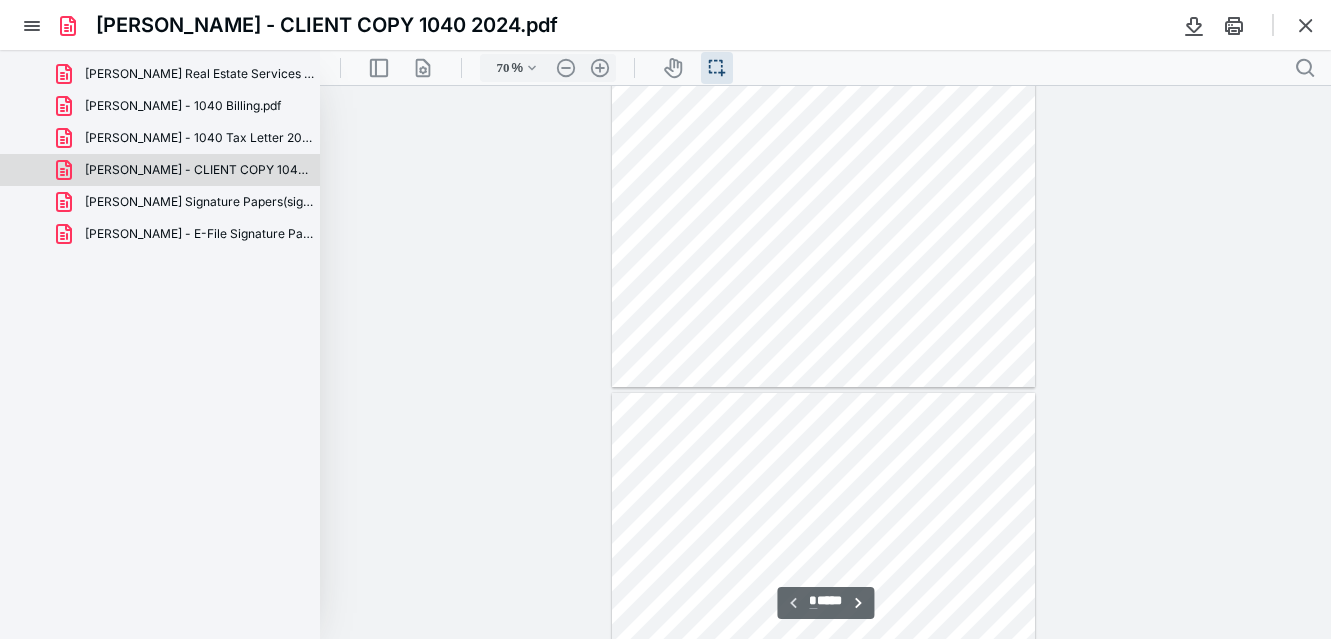 scroll, scrollTop: 0, scrollLeft: 0, axis: both 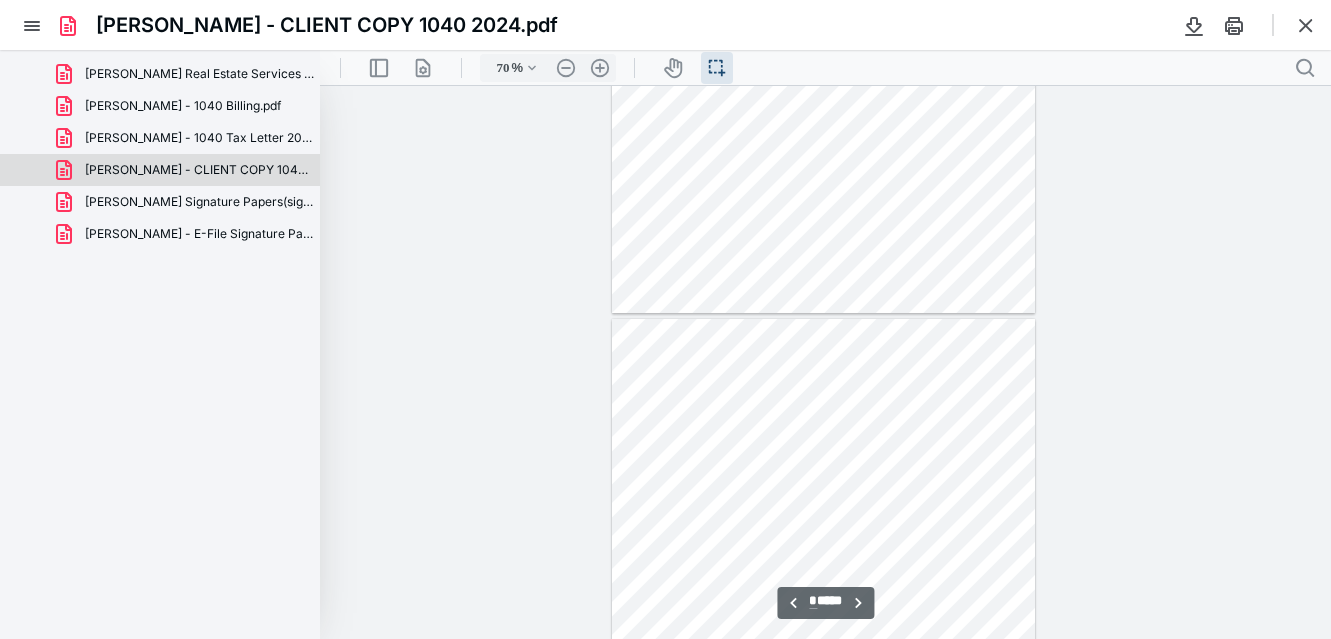 type on "*" 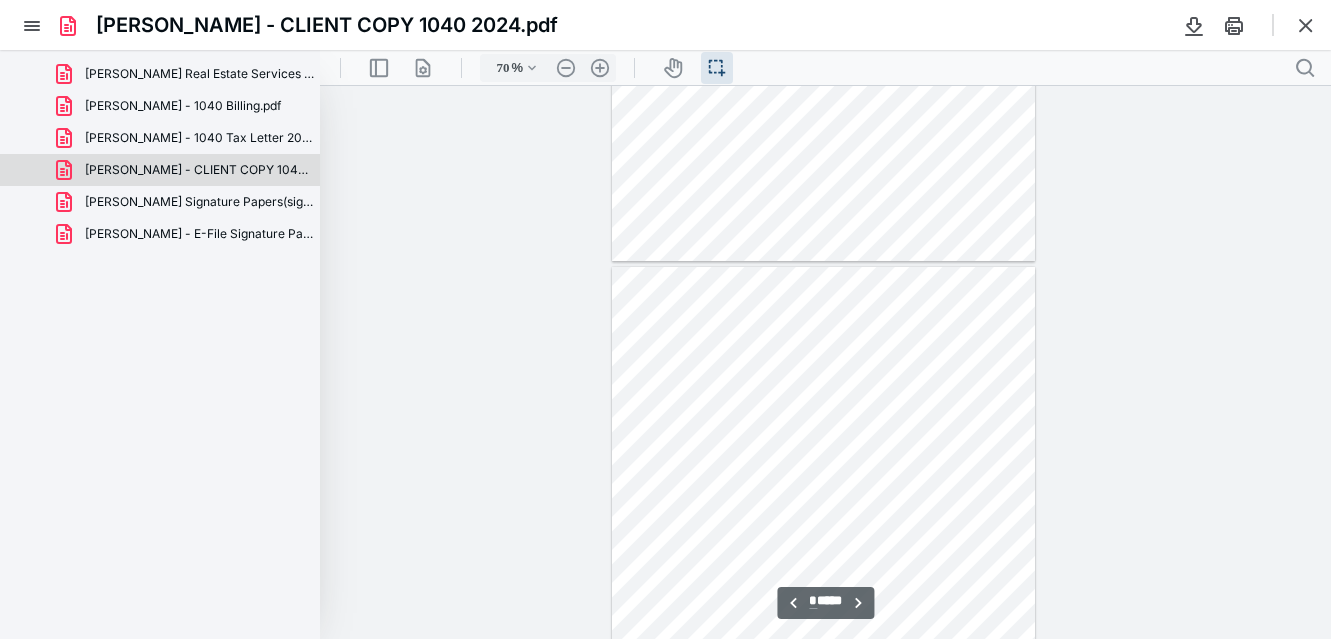 scroll, scrollTop: 1560, scrollLeft: 0, axis: vertical 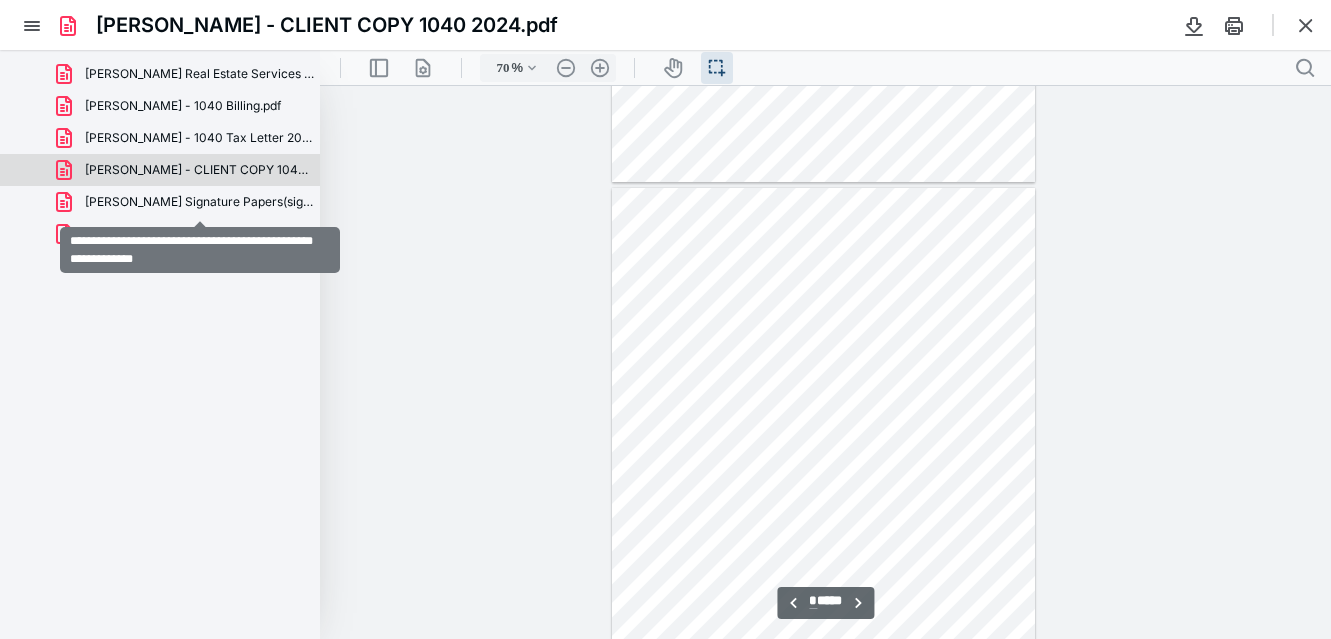 click on "[PERSON_NAME] Signature Papers(signed_[DATE]).pdf" at bounding box center (200, 202) 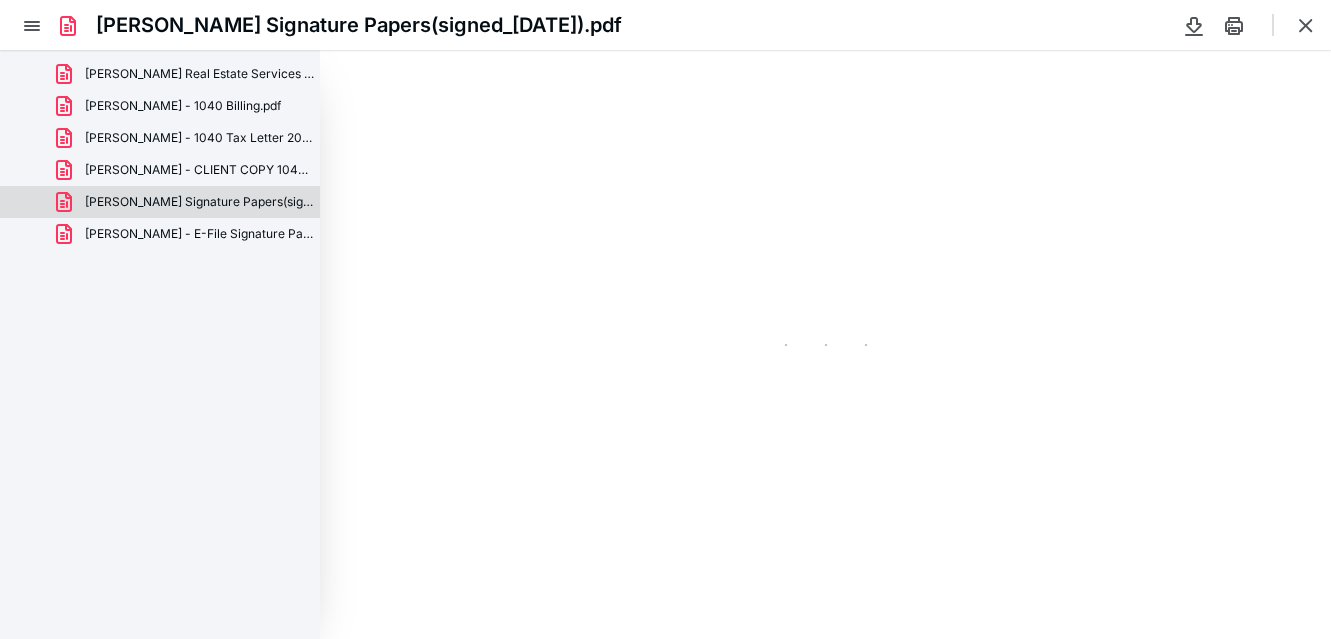 type on "70" 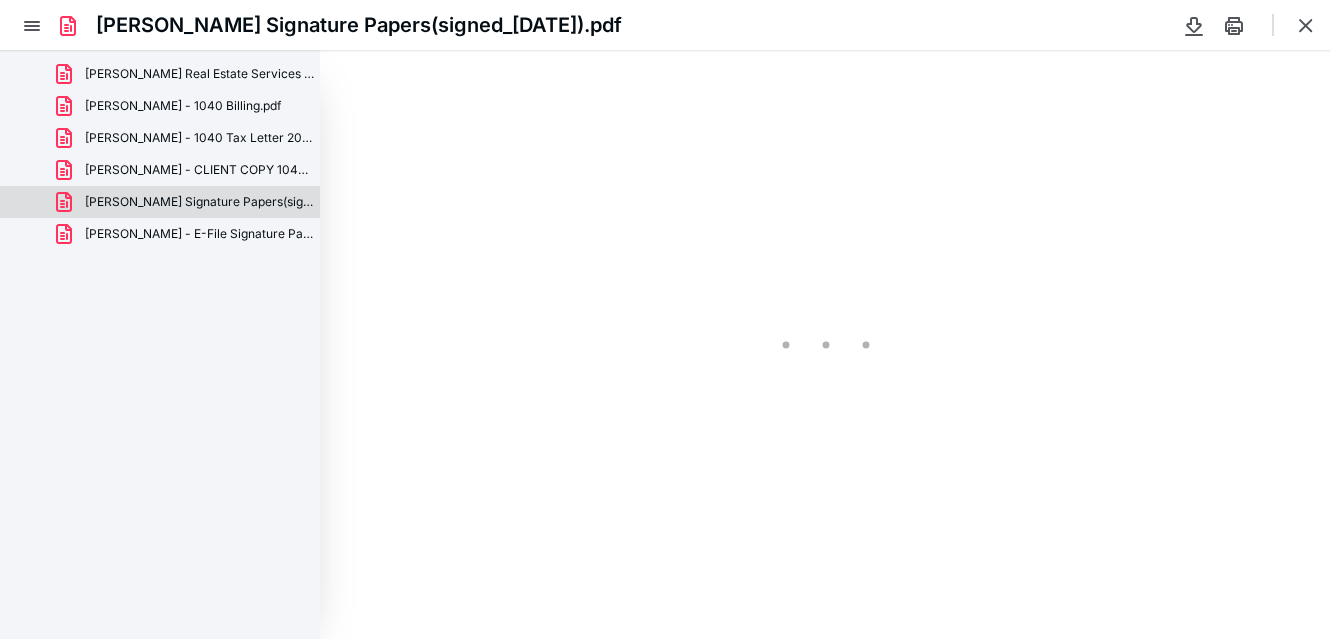 scroll, scrollTop: 39, scrollLeft: 0, axis: vertical 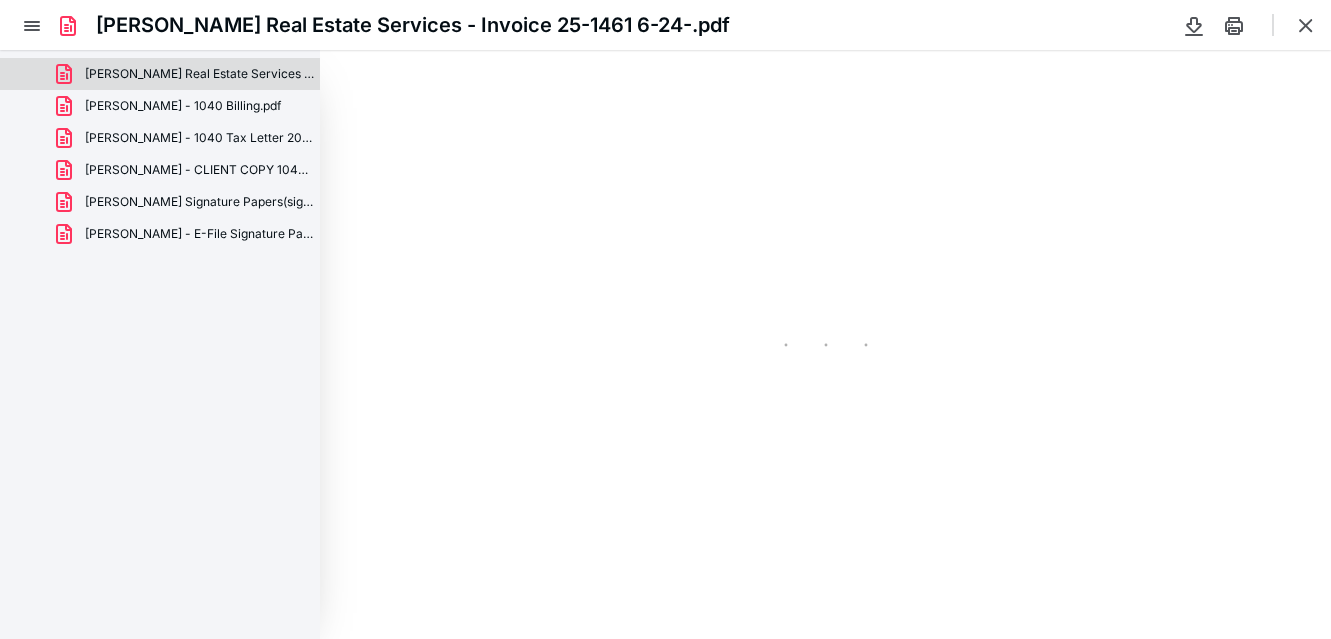 type on "70" 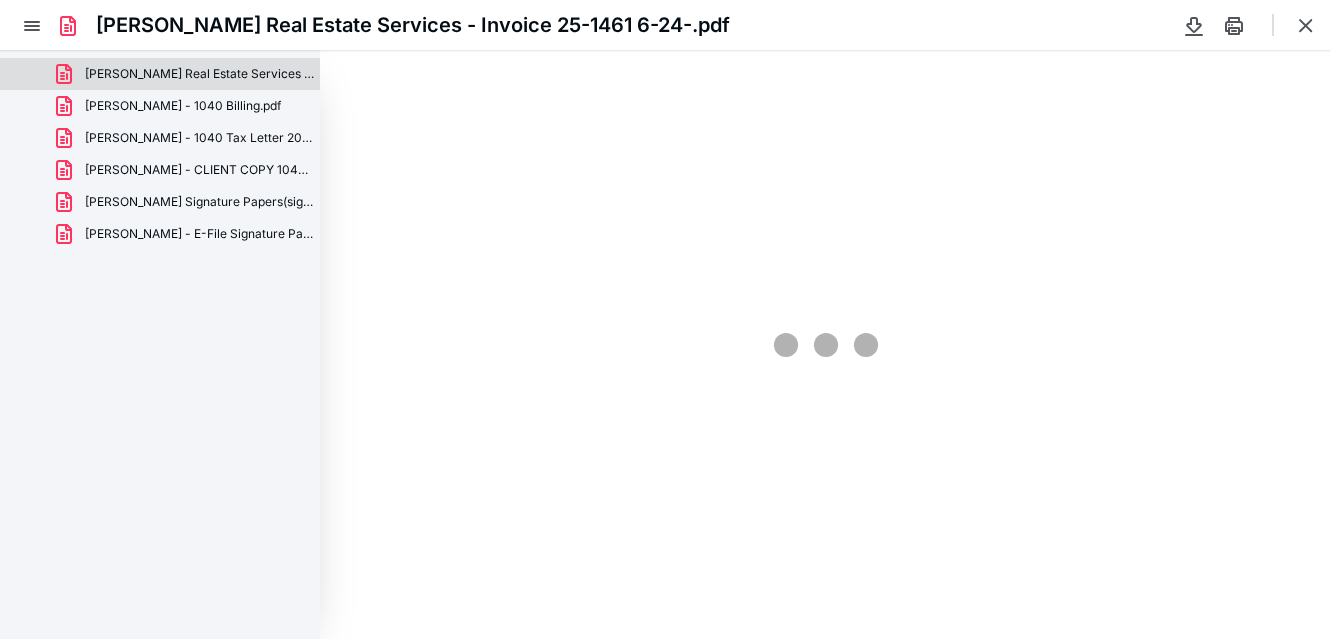 scroll, scrollTop: 0, scrollLeft: 0, axis: both 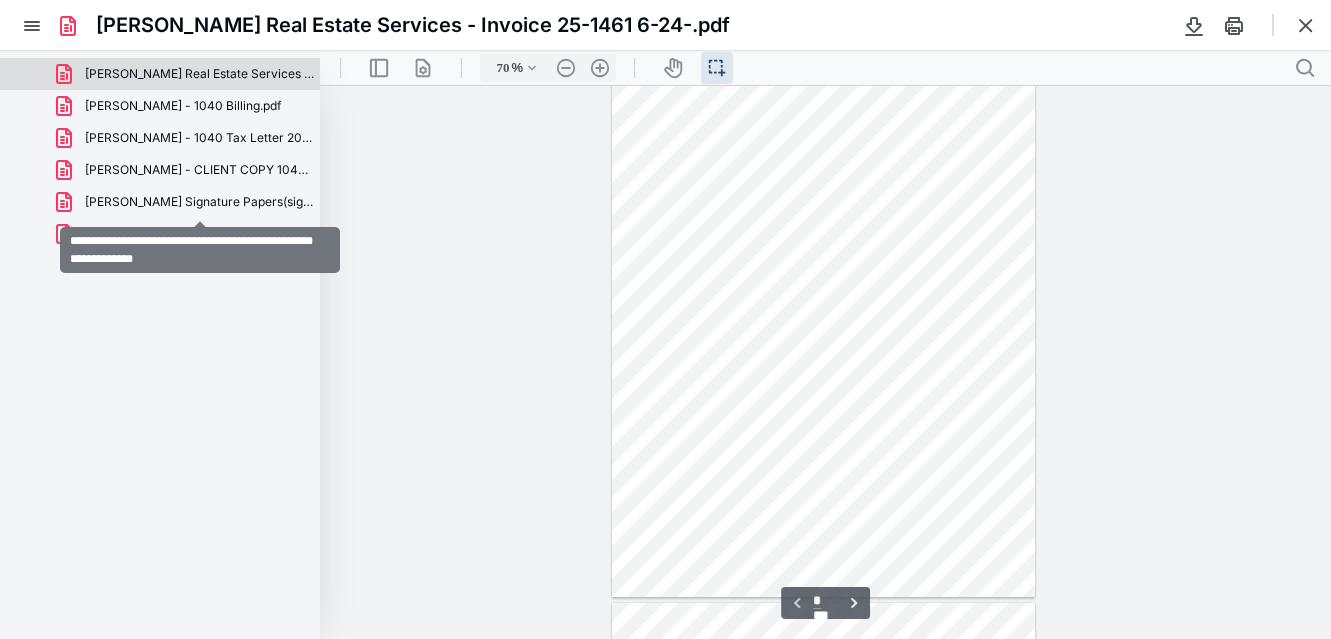 click on "[PERSON_NAME] Signature Papers(signed_[DATE]).pdf" at bounding box center (200, 202) 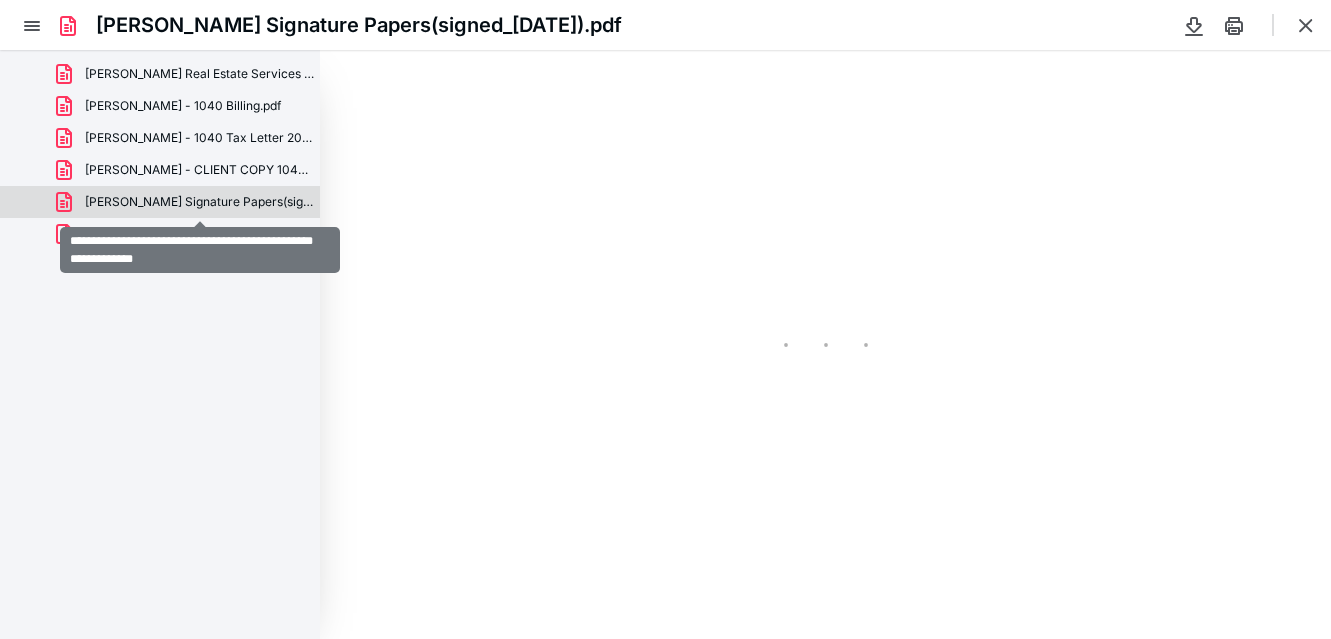 type on "70" 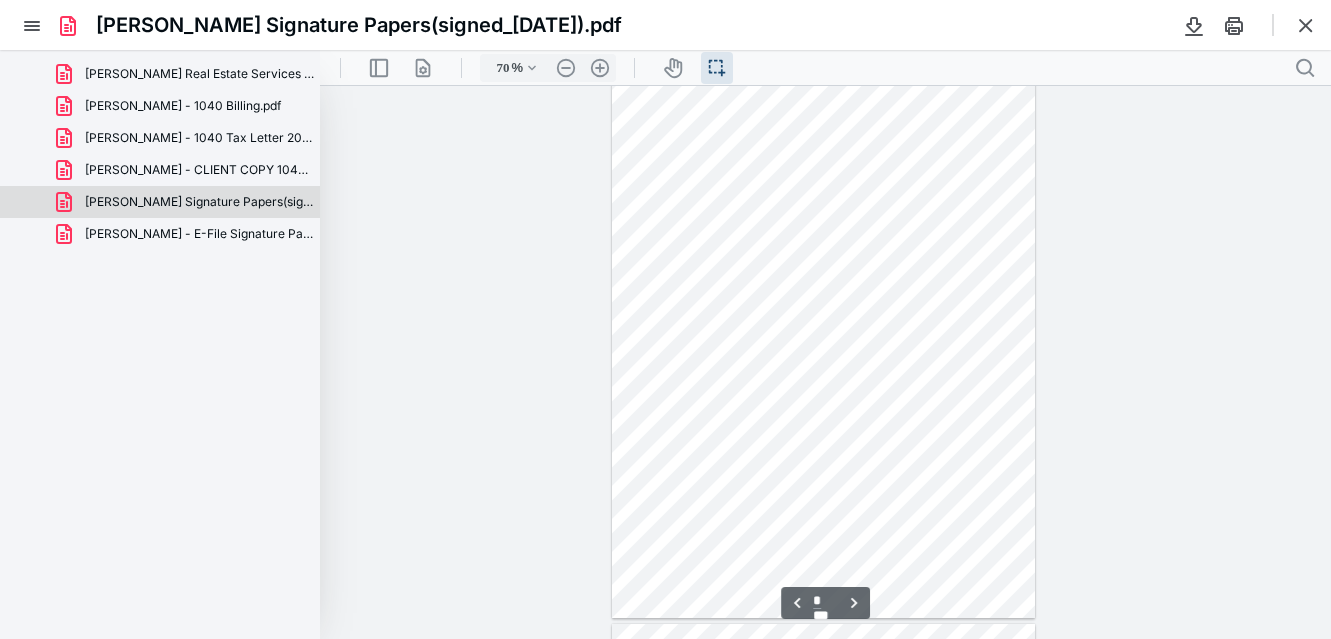 scroll, scrollTop: 2212, scrollLeft: 0, axis: vertical 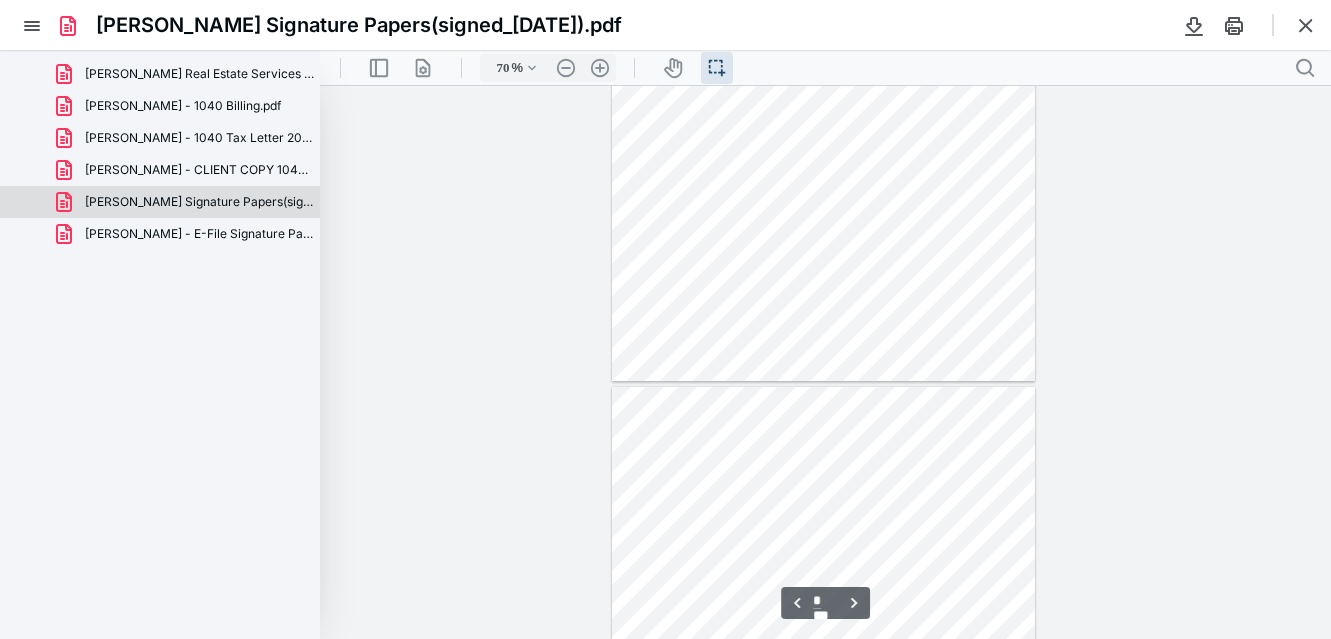 type on "*" 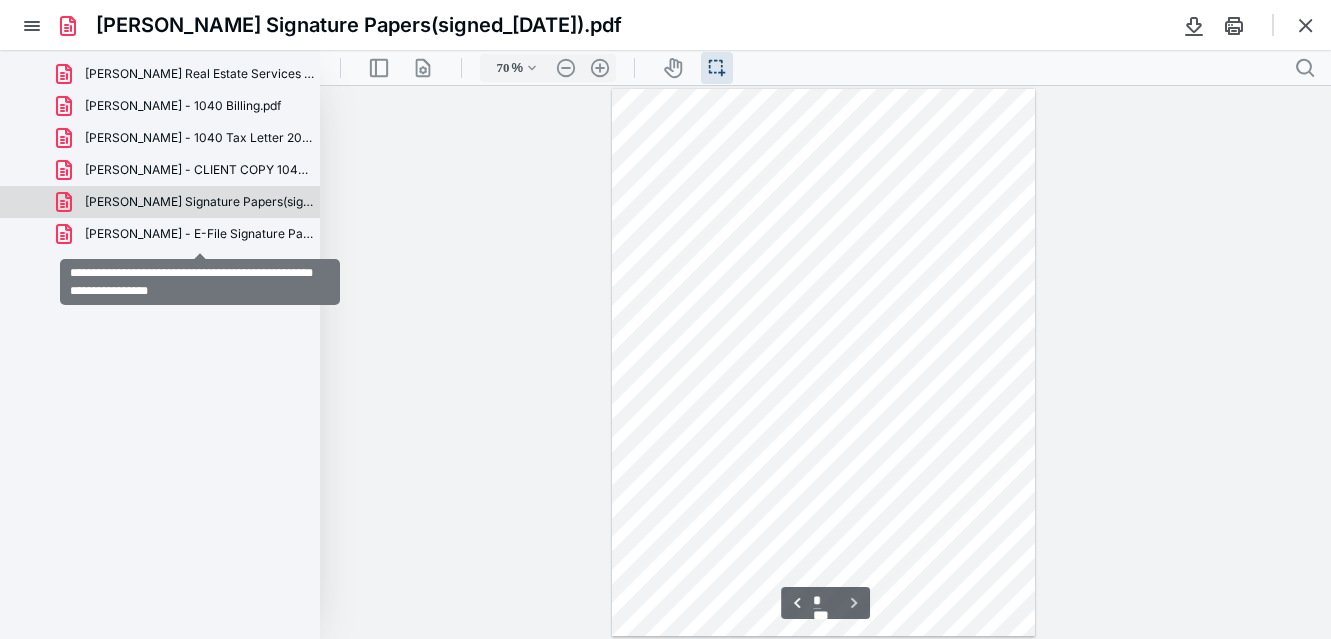 click on "[PERSON_NAME] - E-File Signature Papers(signed_[DATE]).pdf" at bounding box center [200, 234] 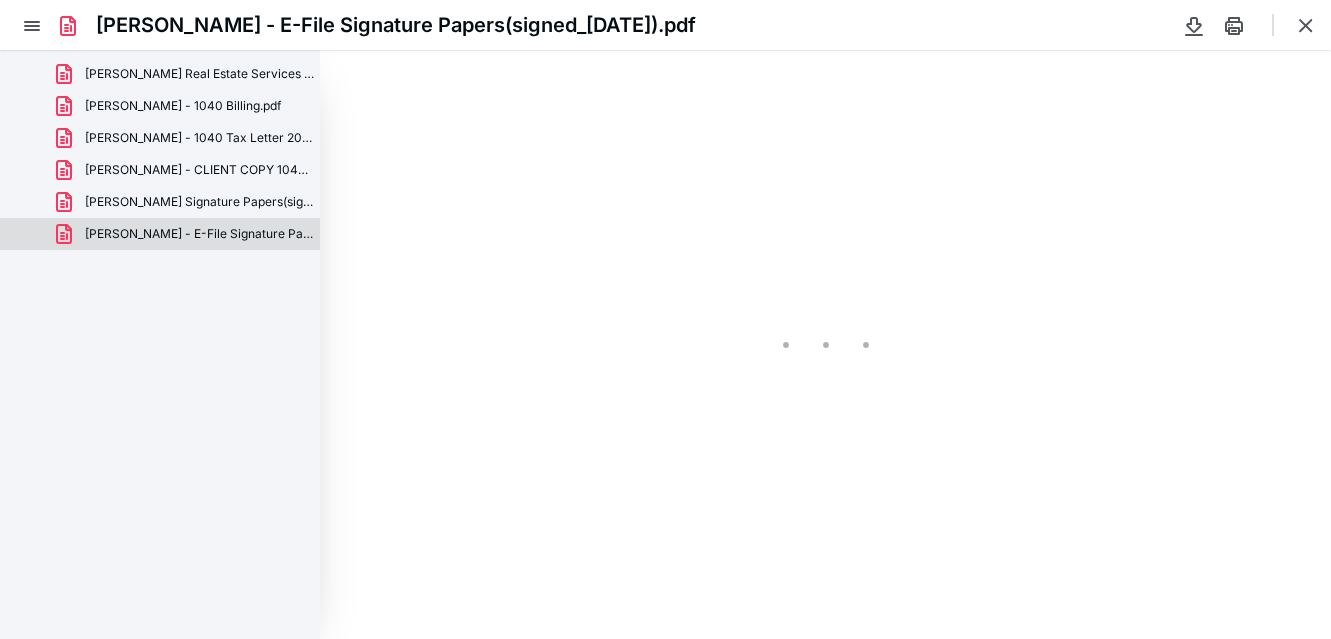 scroll, scrollTop: 39, scrollLeft: 0, axis: vertical 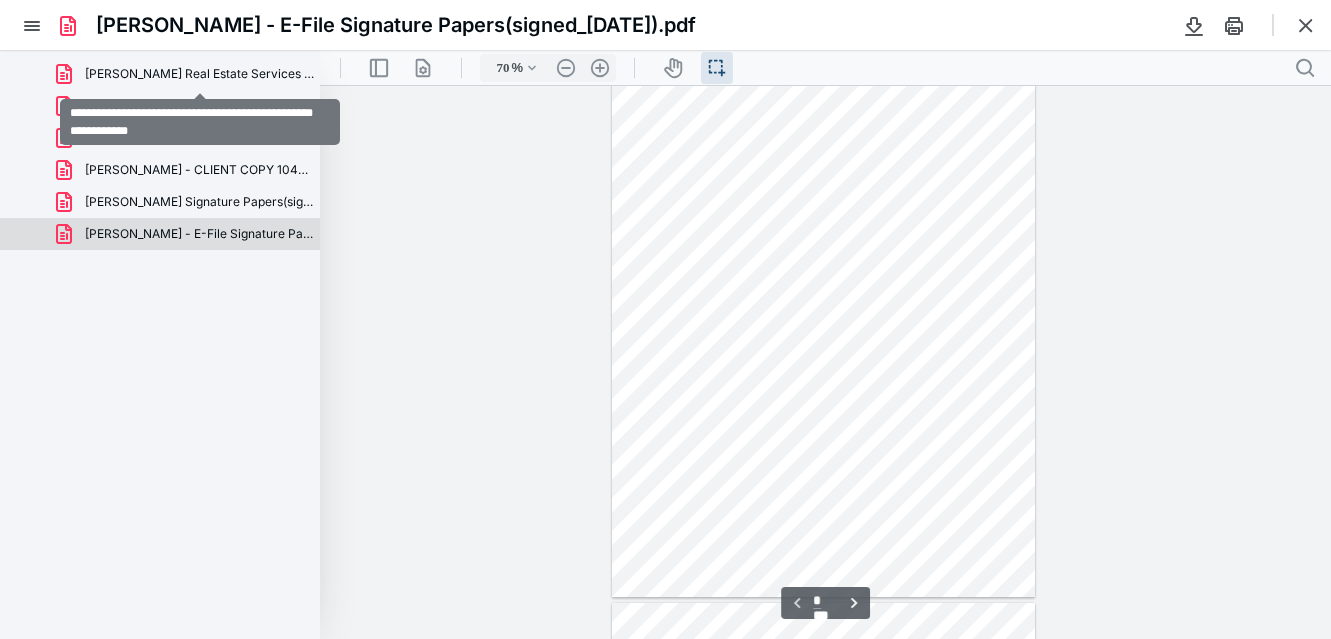 click on "[PERSON_NAME] Real Estate Services - Invoice 25-1461 6-24-.pdf" at bounding box center [200, 74] 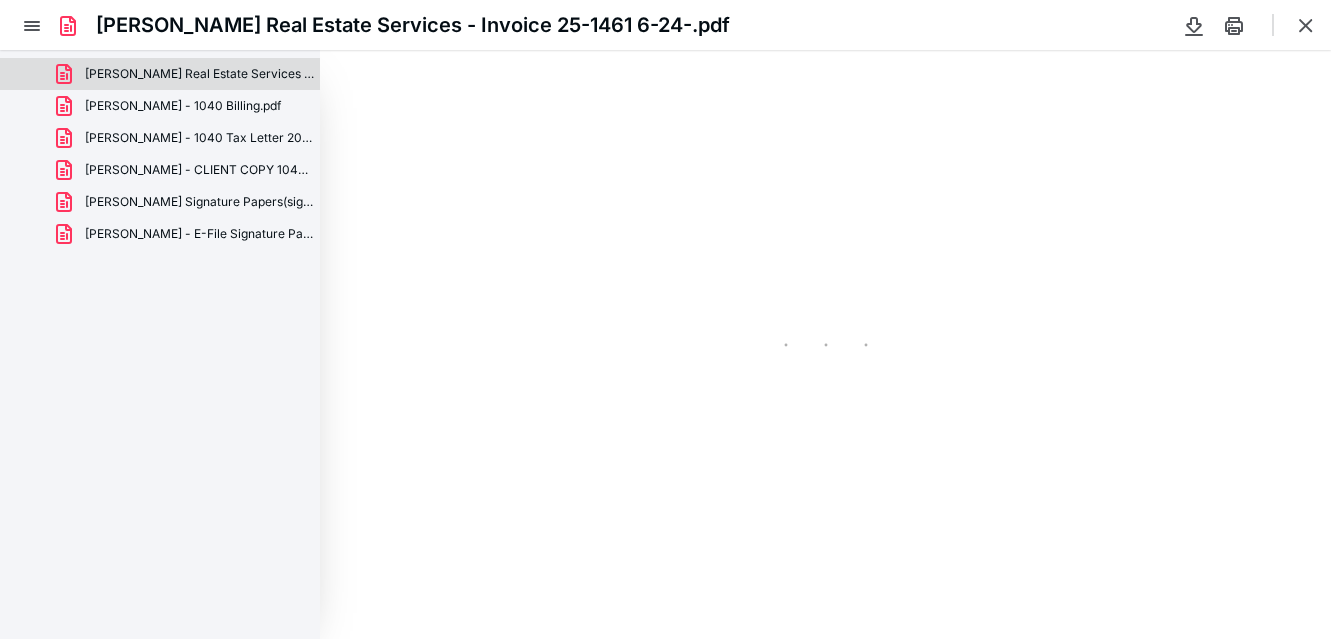 type on "70" 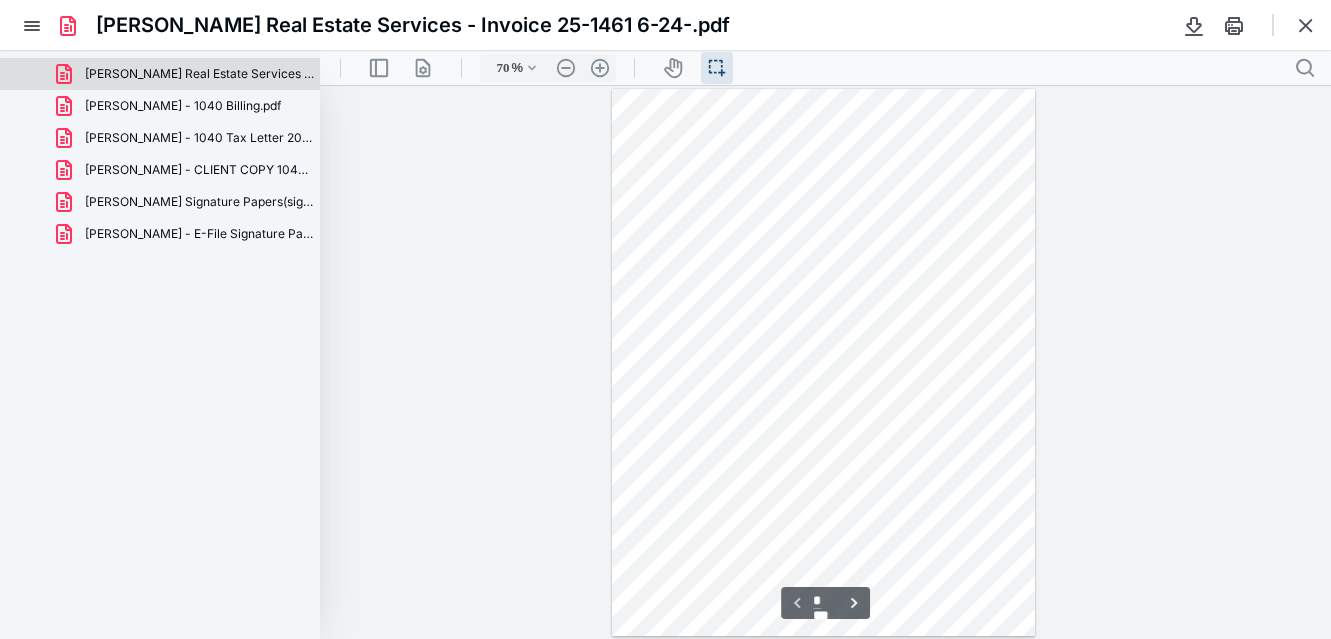 scroll, scrollTop: 1, scrollLeft: 0, axis: vertical 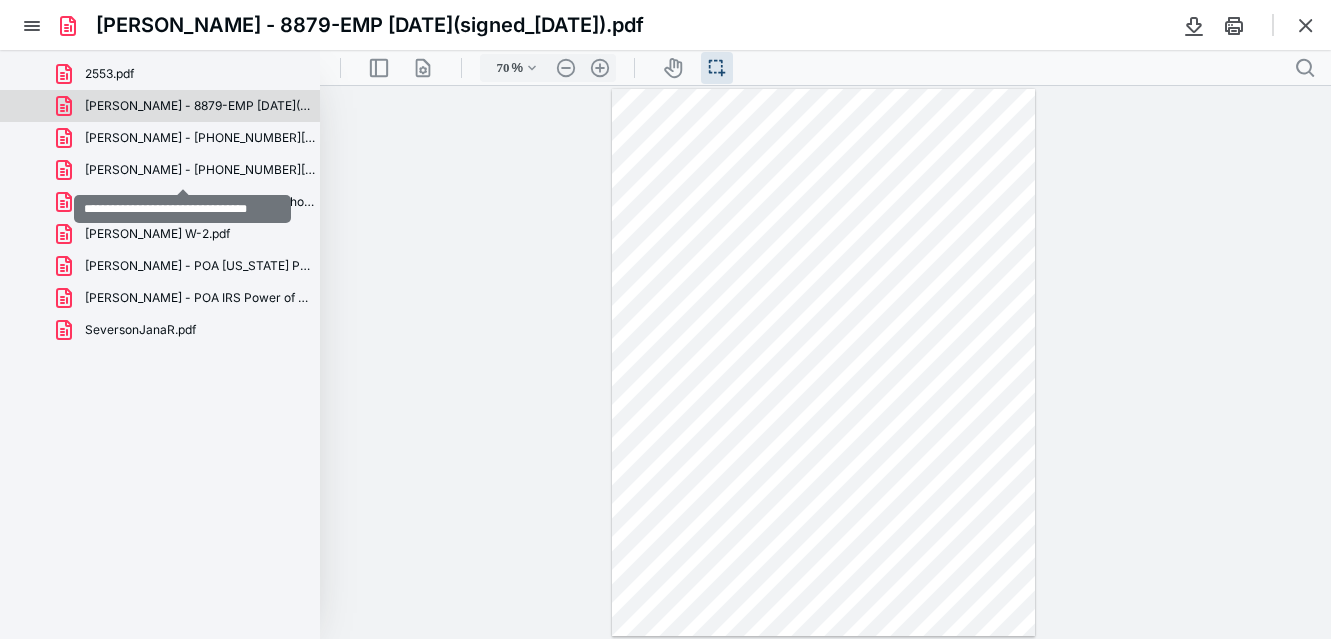 click on "[PERSON_NAME] - [PHONE_NUMBER][DATE].pdf" at bounding box center [200, 170] 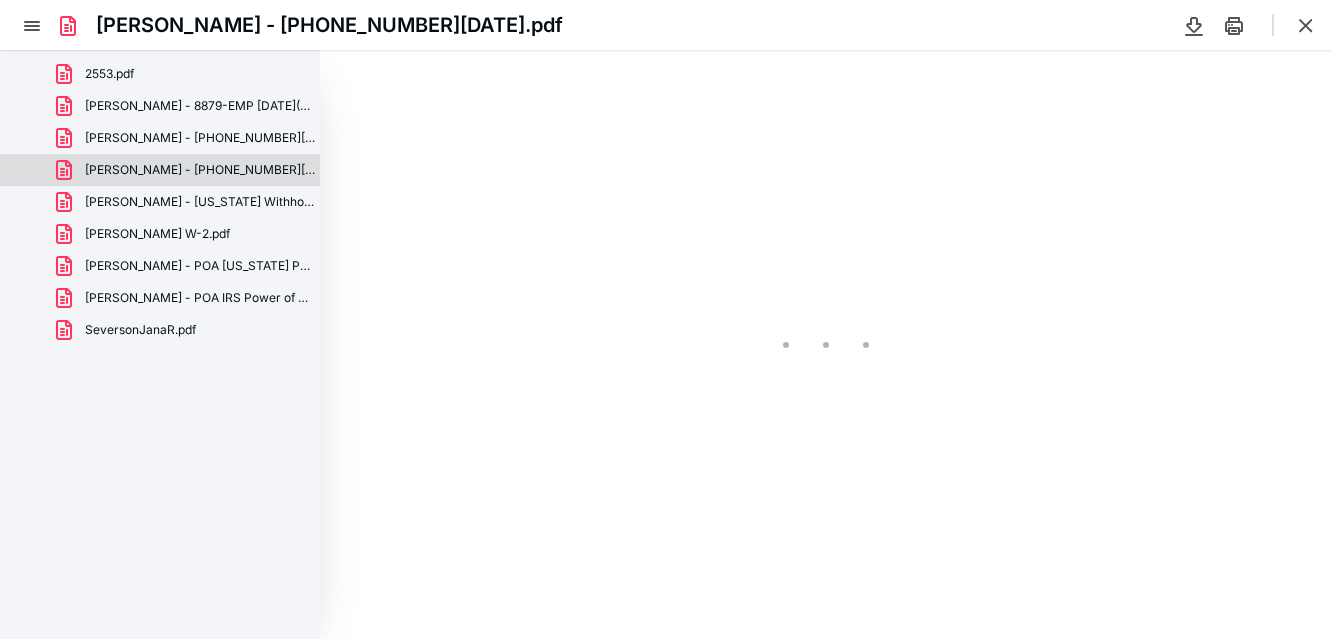type on "70" 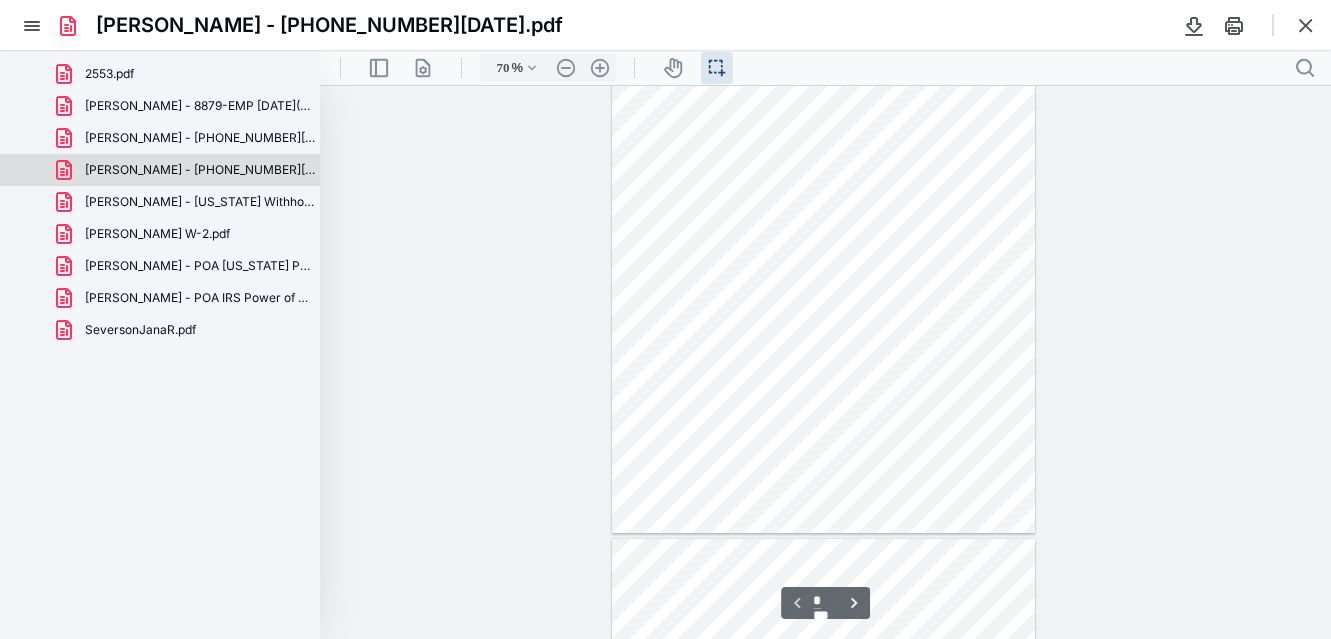 scroll, scrollTop: 104, scrollLeft: 0, axis: vertical 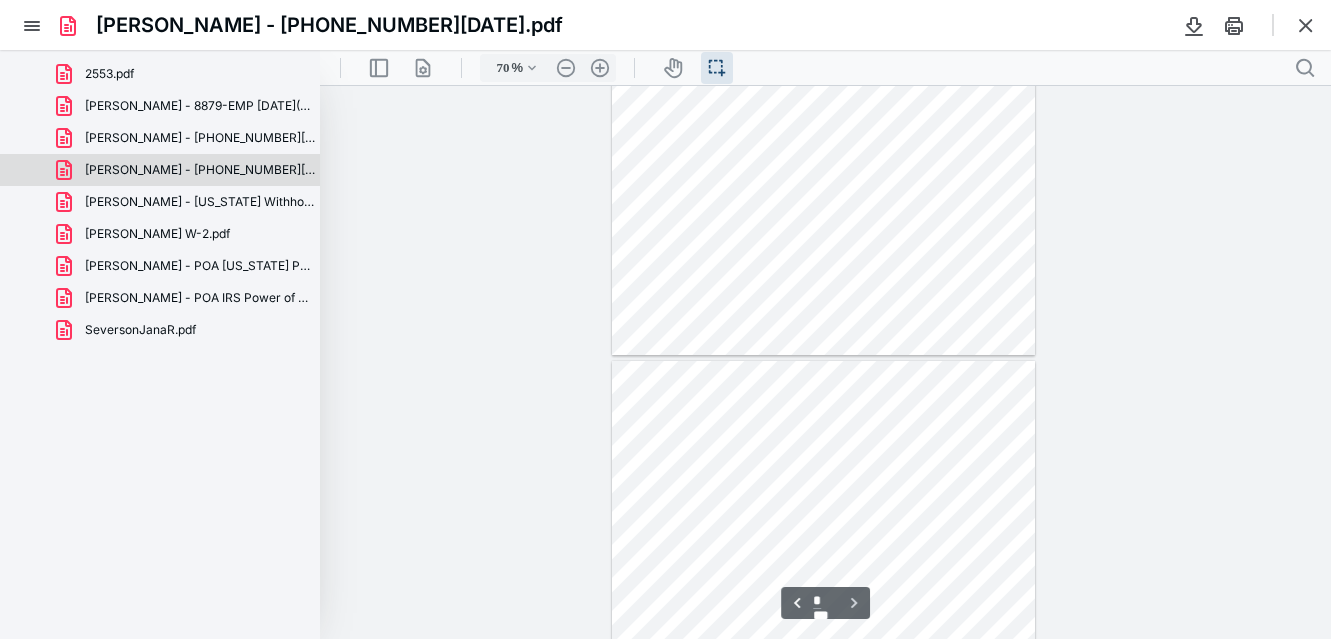 type on "*" 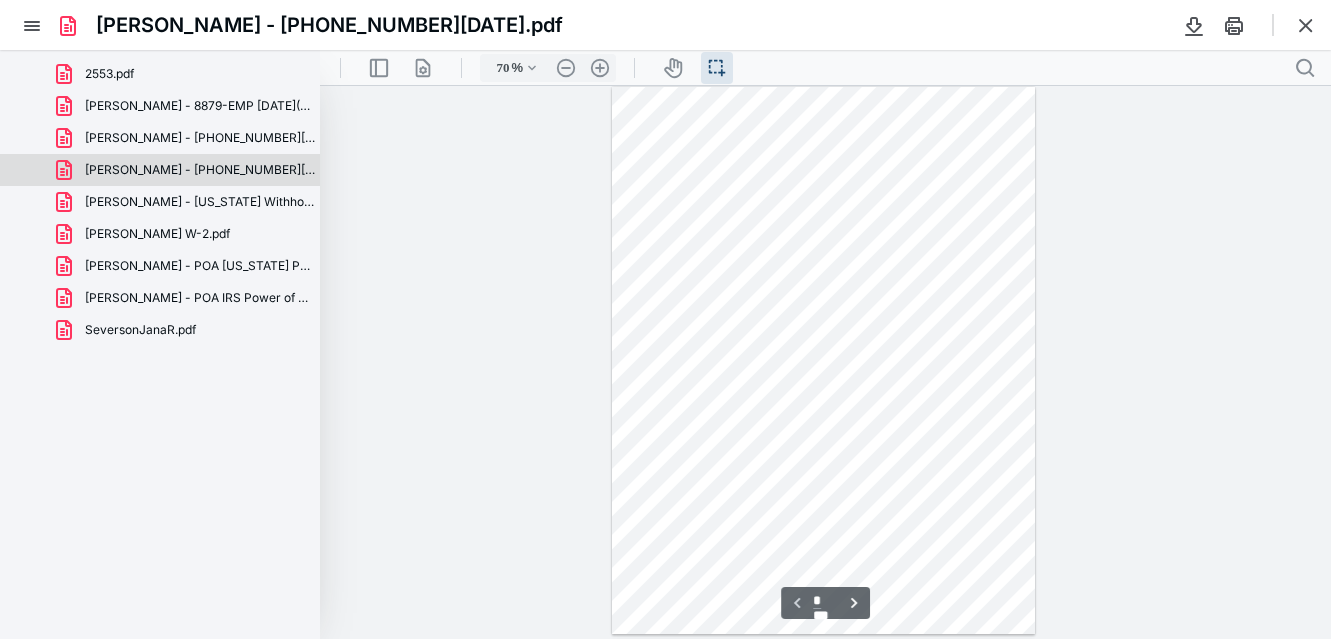scroll, scrollTop: 0, scrollLeft: 0, axis: both 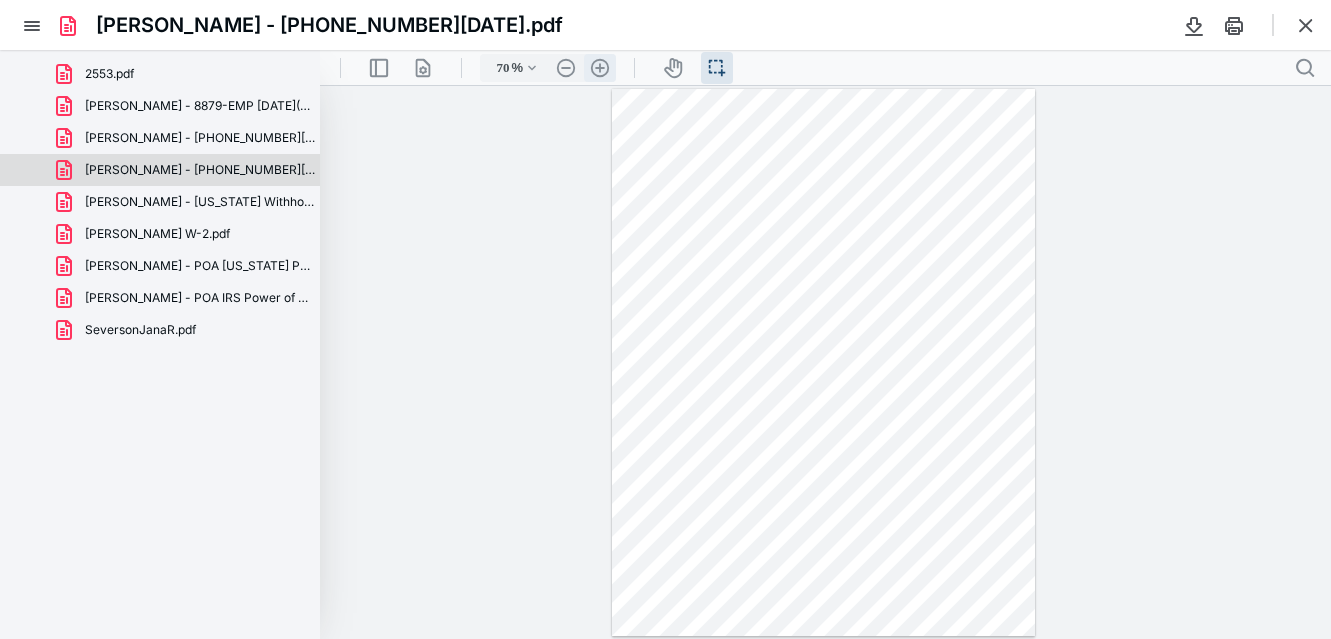 click on ".cls-1{fill:#abb0c4;} icon - header - zoom - in - line" at bounding box center [600, 68] 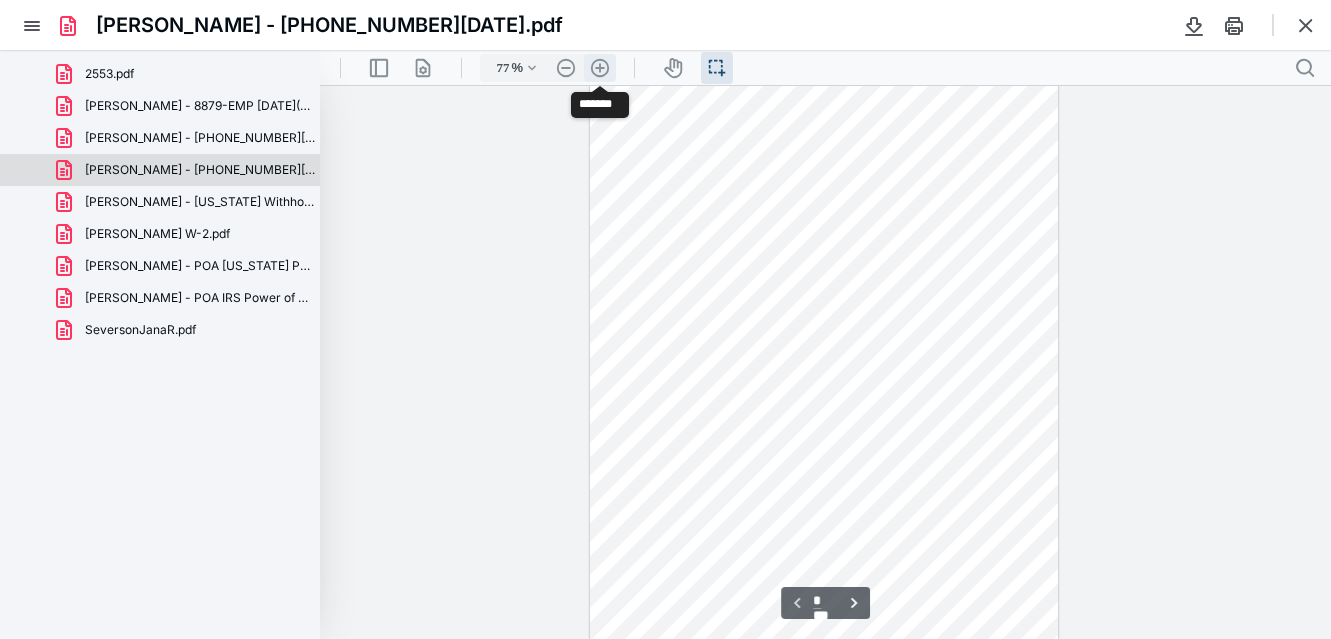 click on ".cls-1{fill:#abb0c4;} icon - header - zoom - in - line" at bounding box center [600, 68] 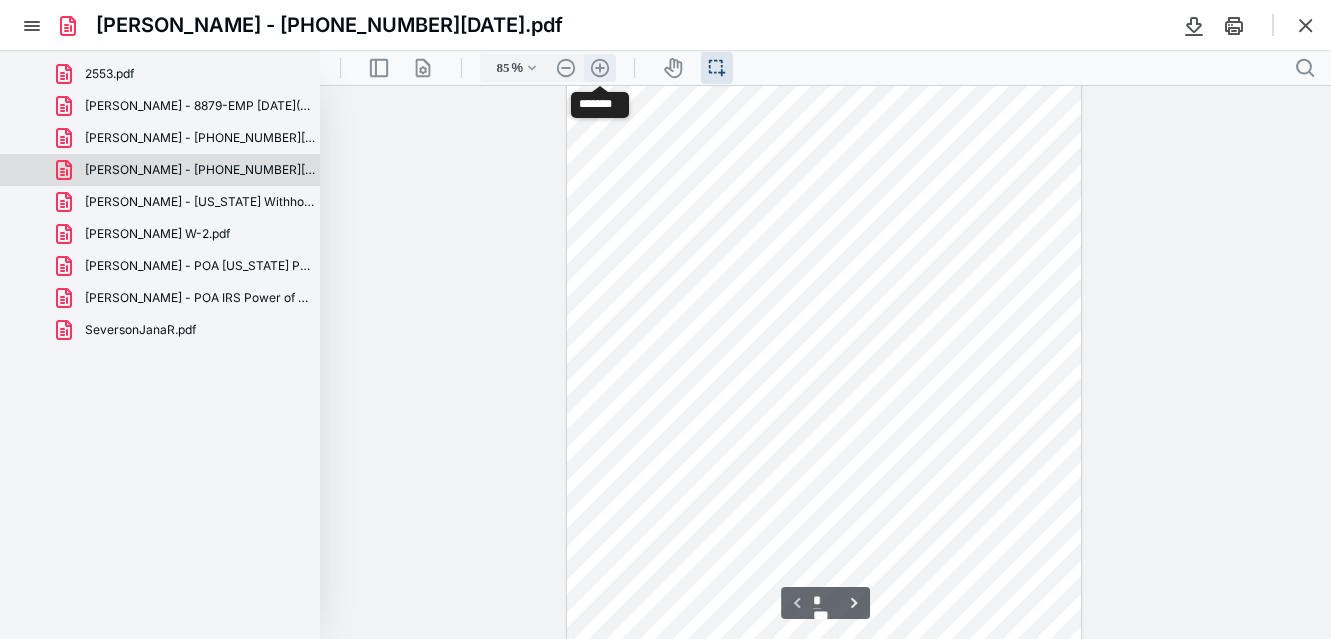 click on ".cls-1{fill:#abb0c4;} icon - header - zoom - in - line" at bounding box center (600, 68) 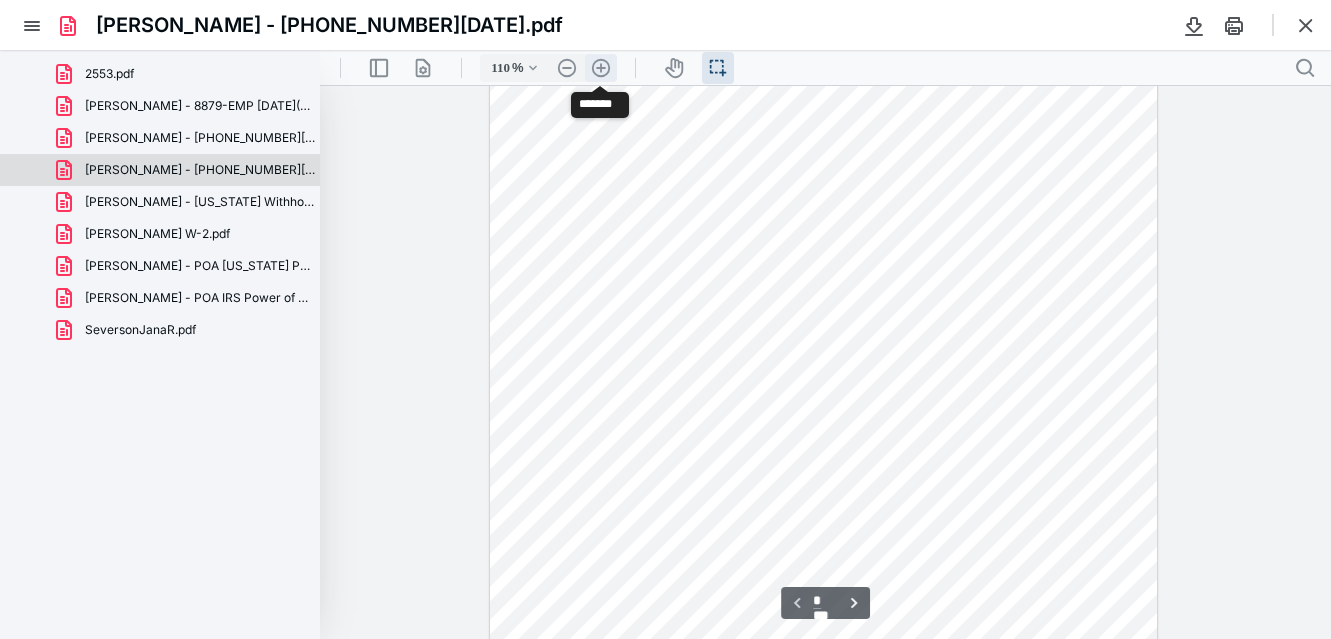 click on ".cls-1{fill:#abb0c4;} icon - header - zoom - in - line" at bounding box center [601, 68] 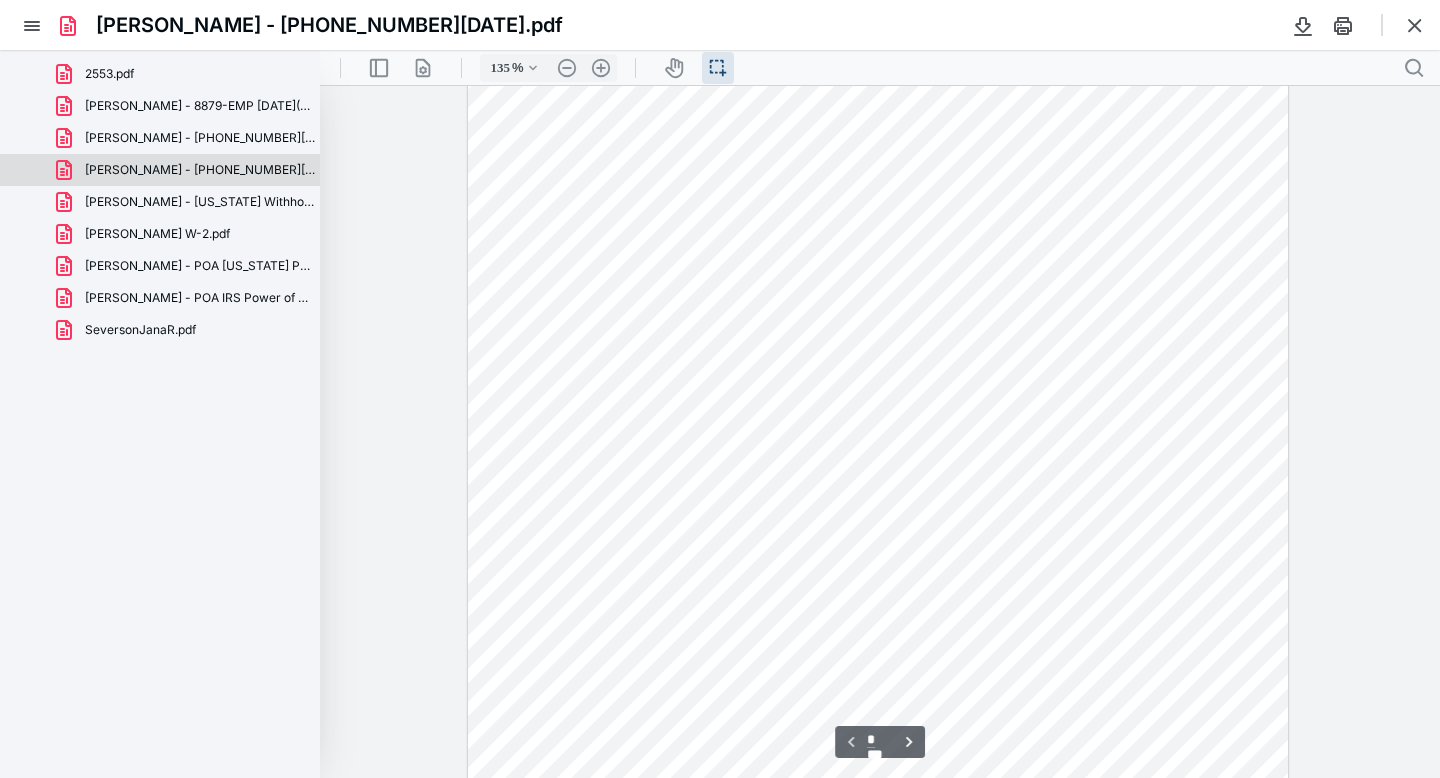 scroll, scrollTop: 0, scrollLeft: 0, axis: both 